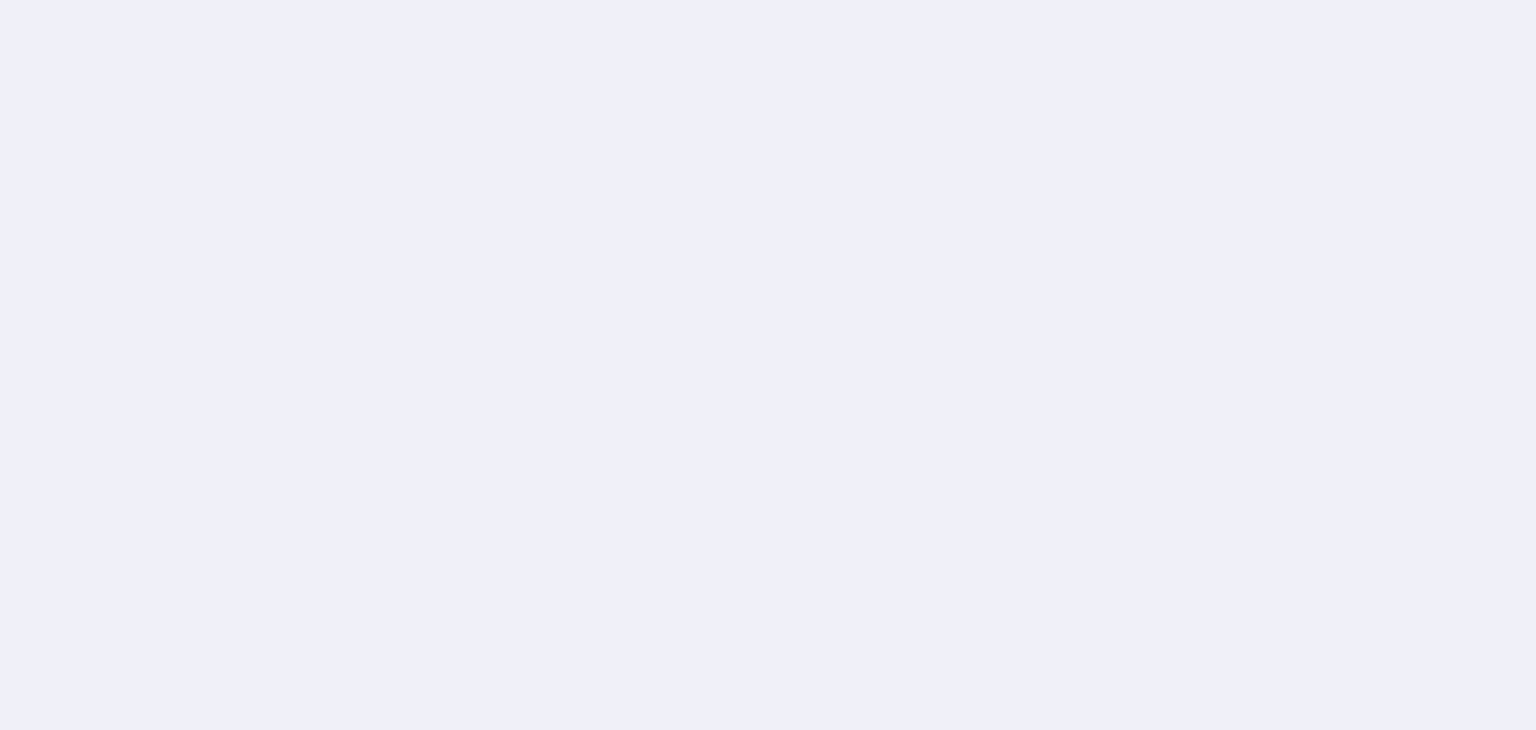 scroll, scrollTop: 0, scrollLeft: 0, axis: both 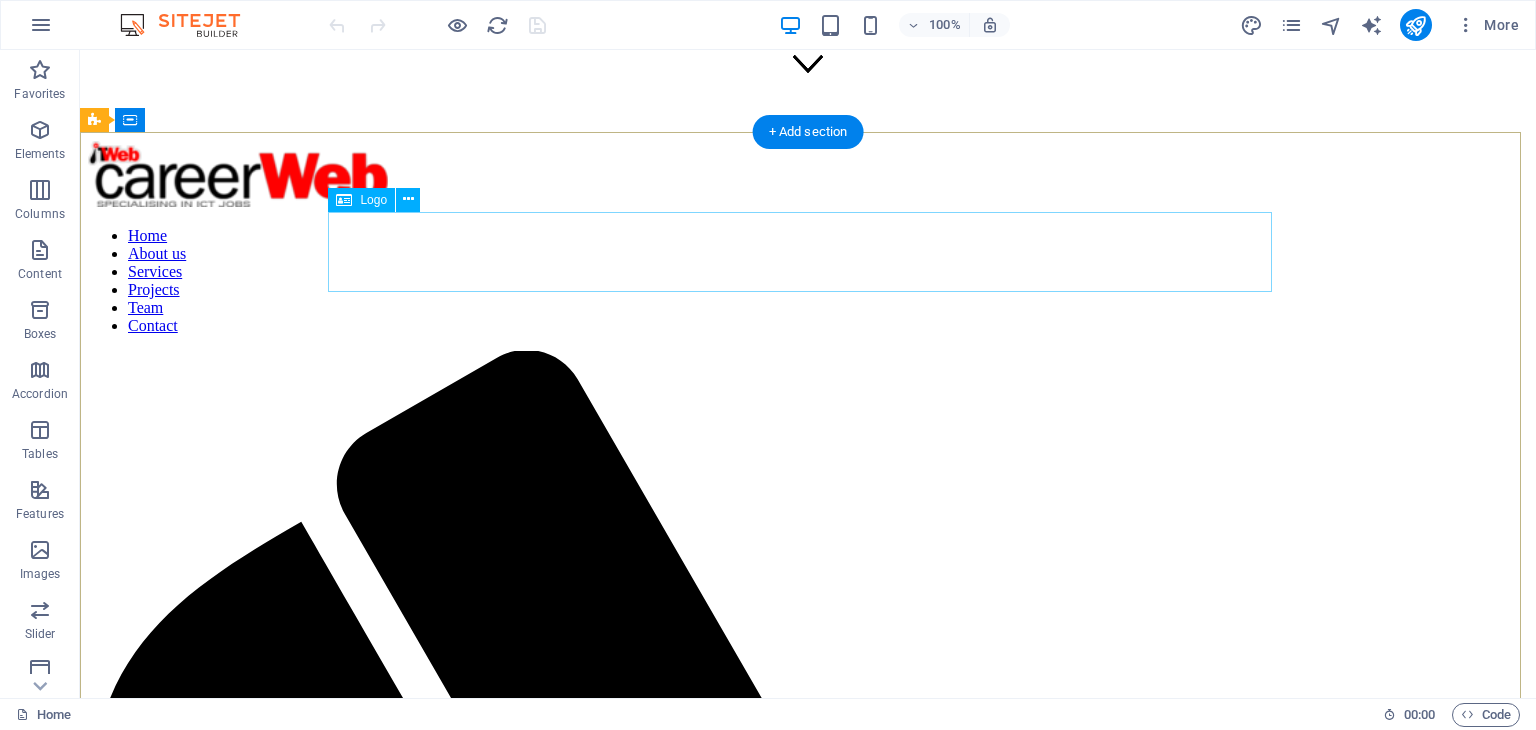 click at bounding box center (808, 3504) 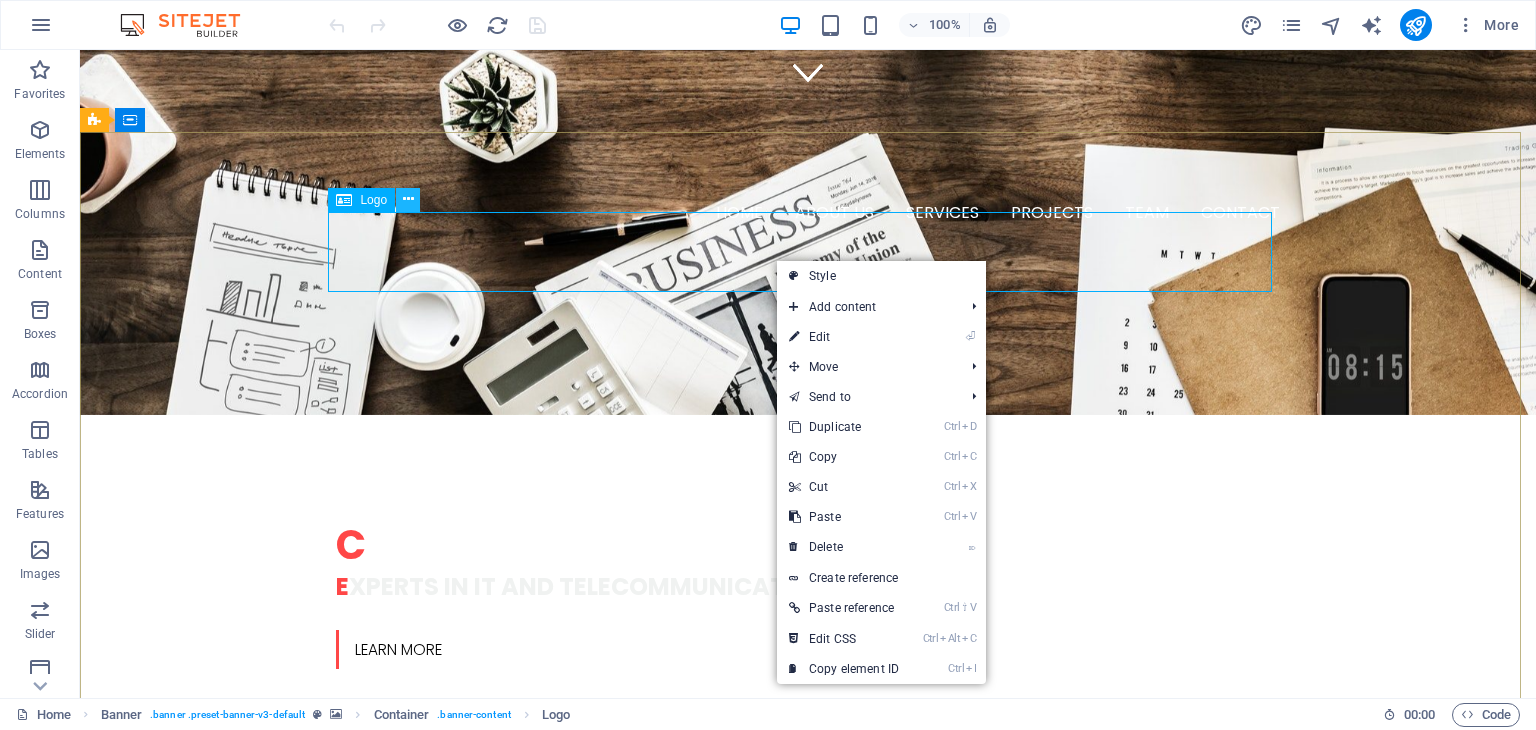 click at bounding box center [408, 199] 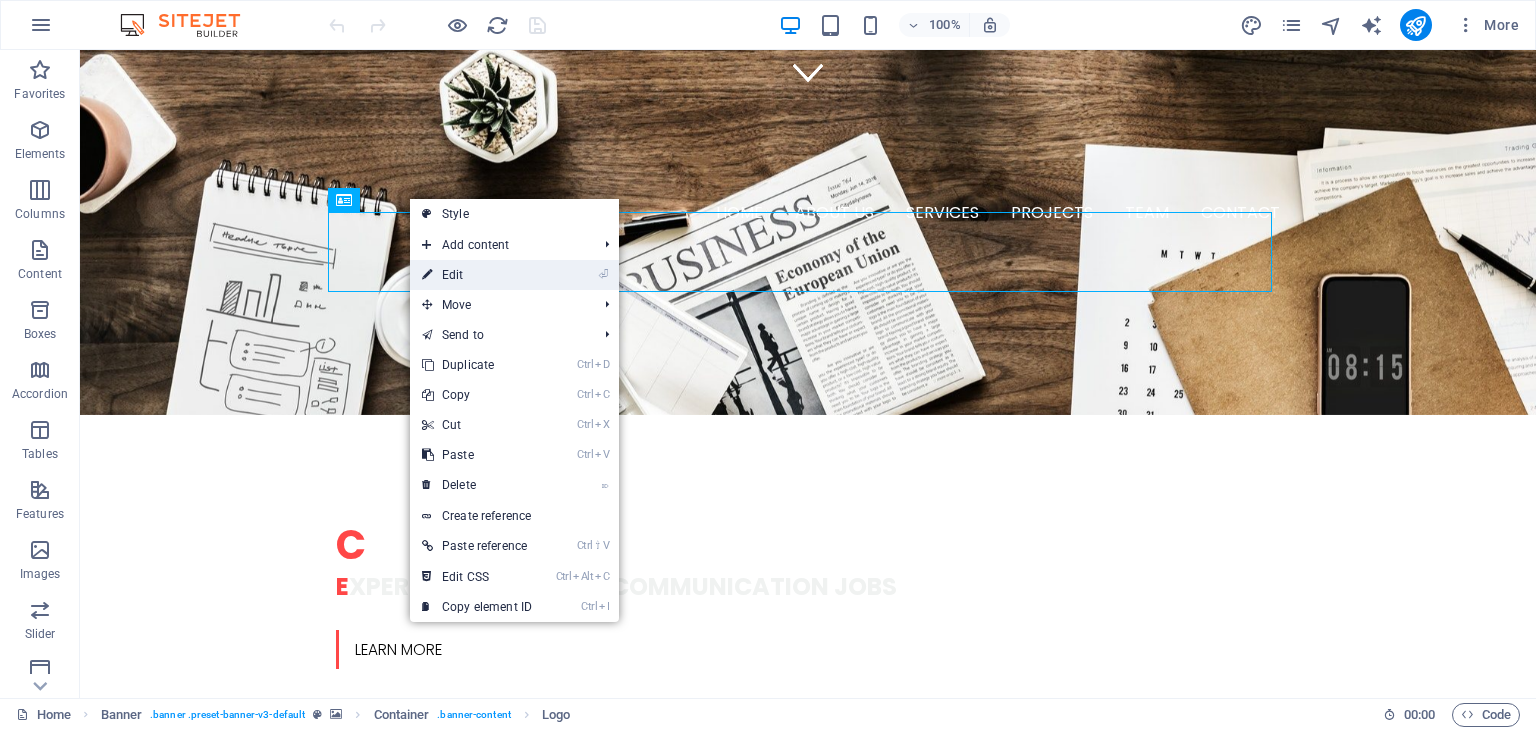click on "⏎  Edit" at bounding box center (477, 275) 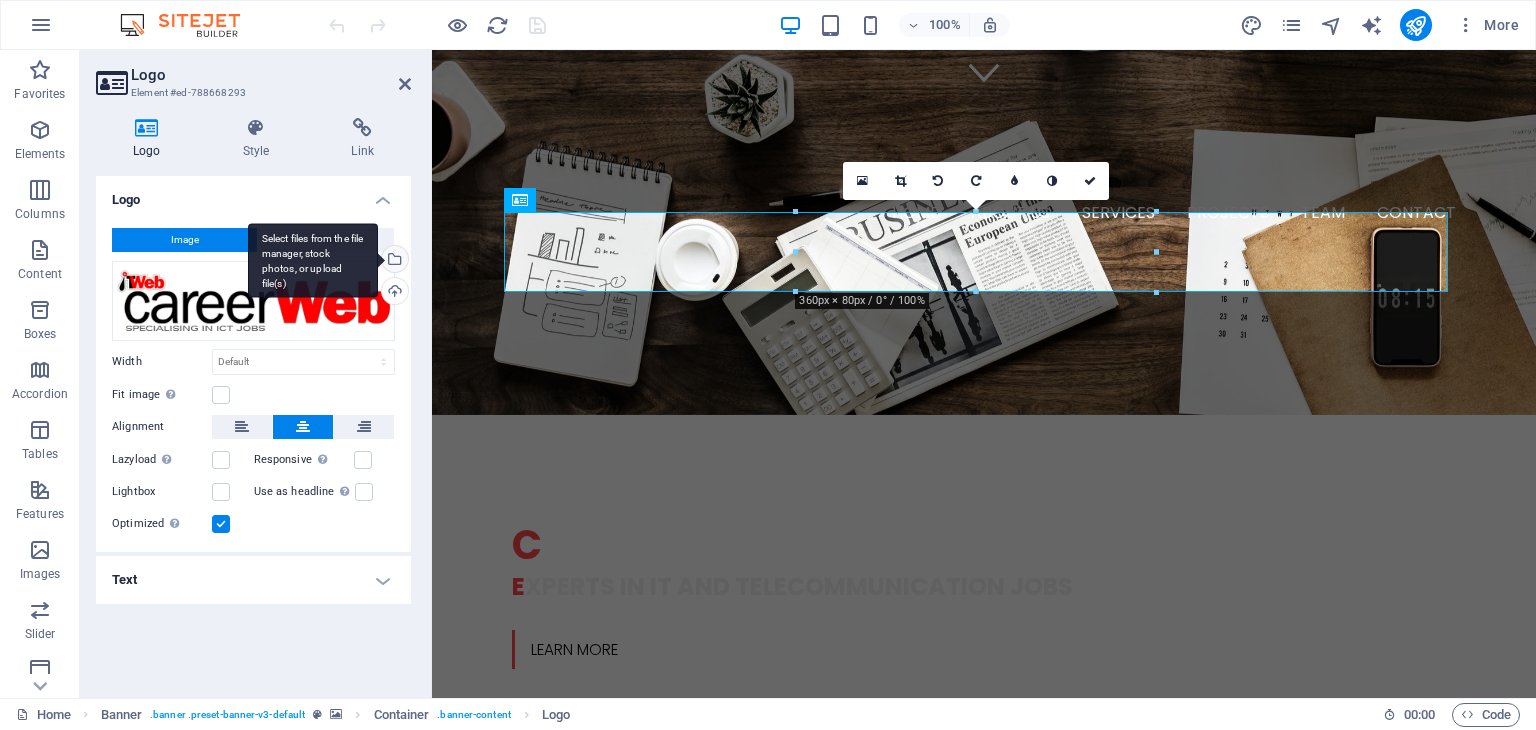 click on "Select files from the file manager, stock photos, or upload file(s)" at bounding box center (313, 260) 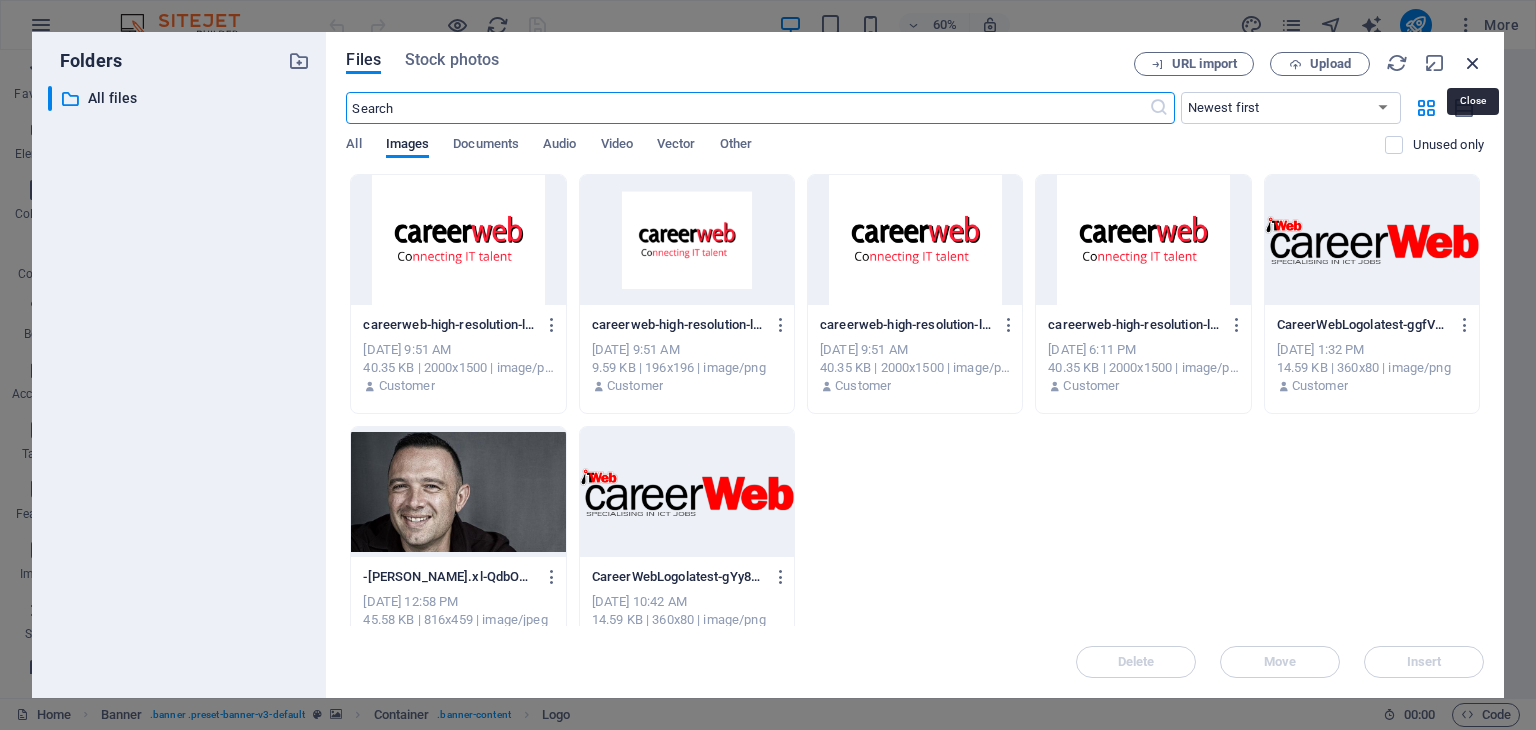 click at bounding box center (1473, 63) 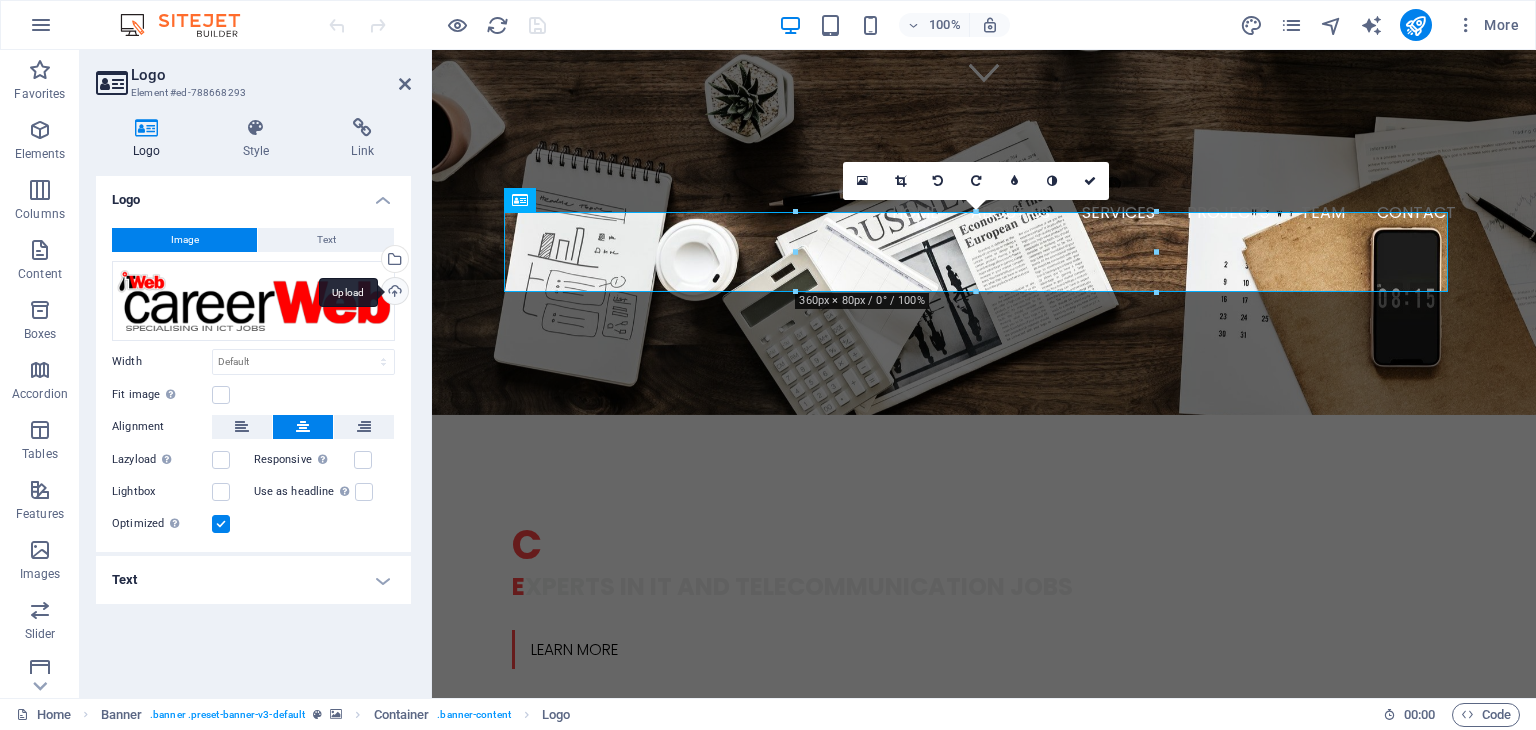 click on "Upload" at bounding box center [393, 293] 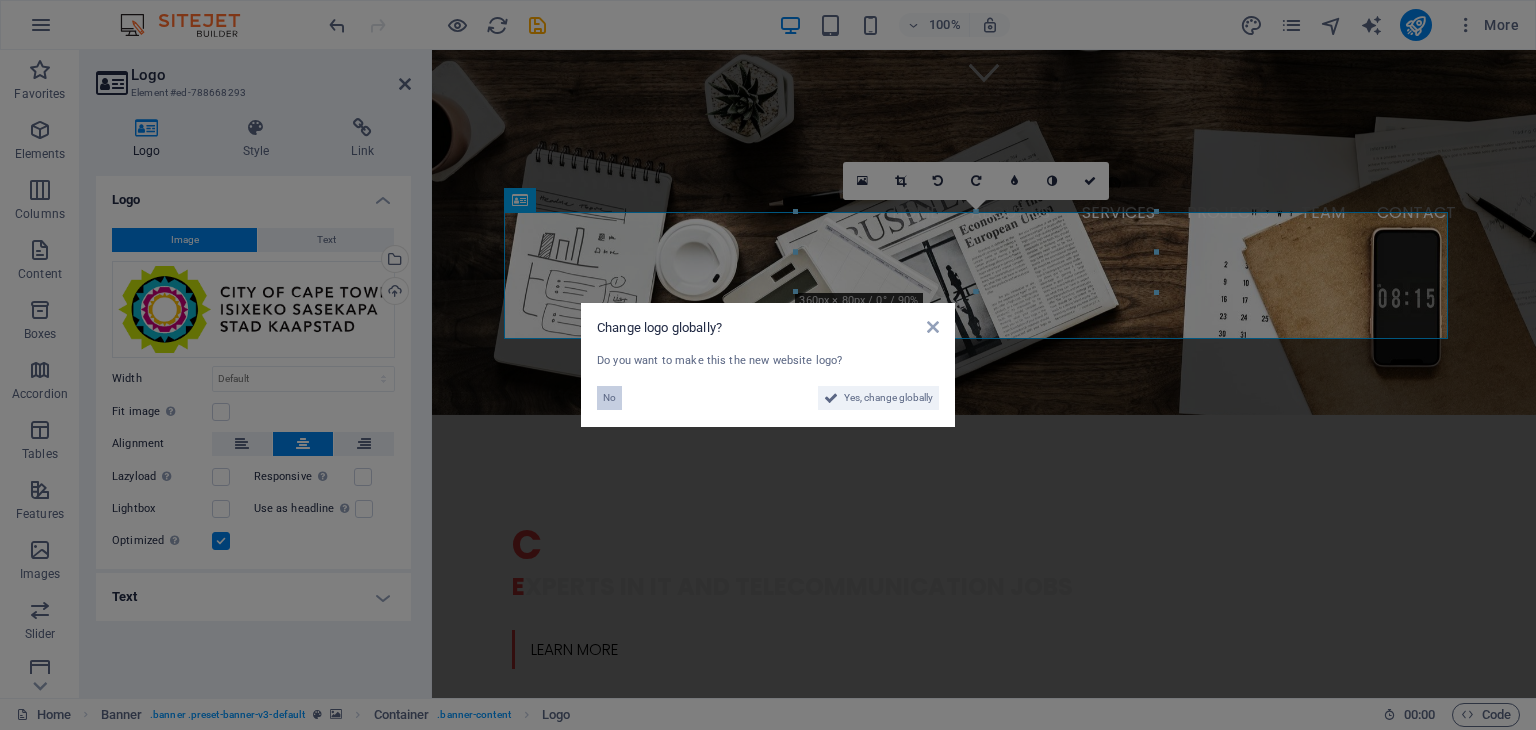 click on "No" at bounding box center [609, 398] 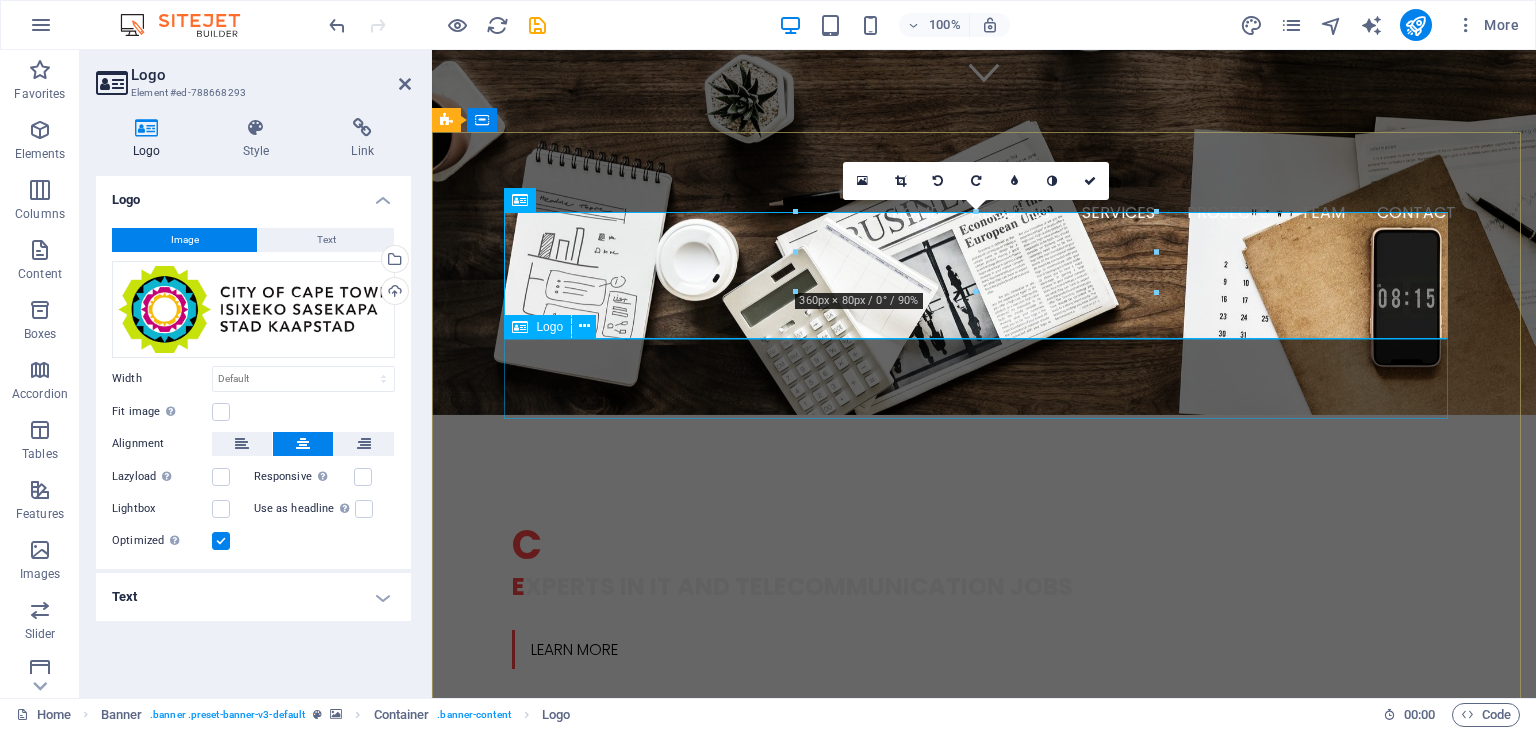 click at bounding box center (984, 1712) 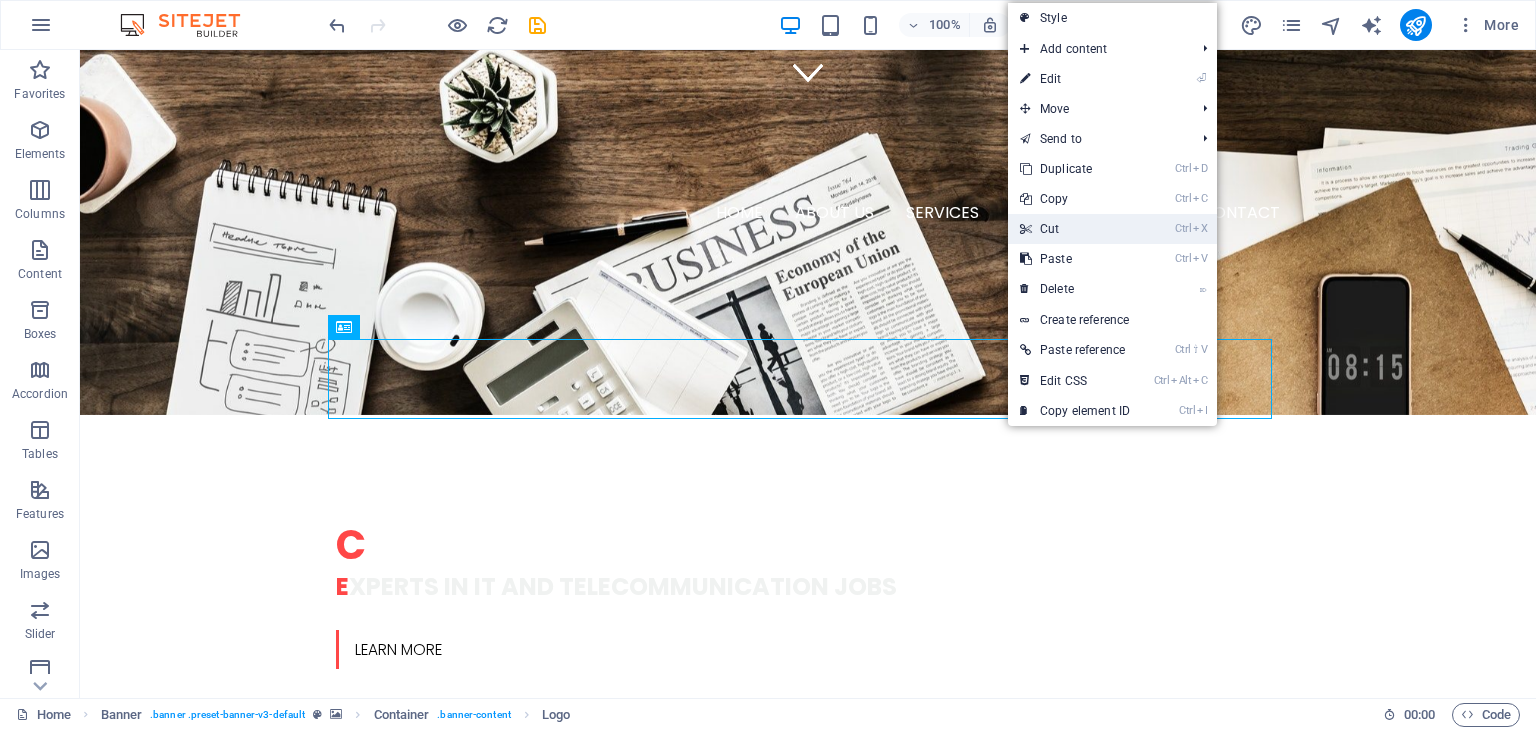 click on "Ctrl X  Cut" at bounding box center [1075, 229] 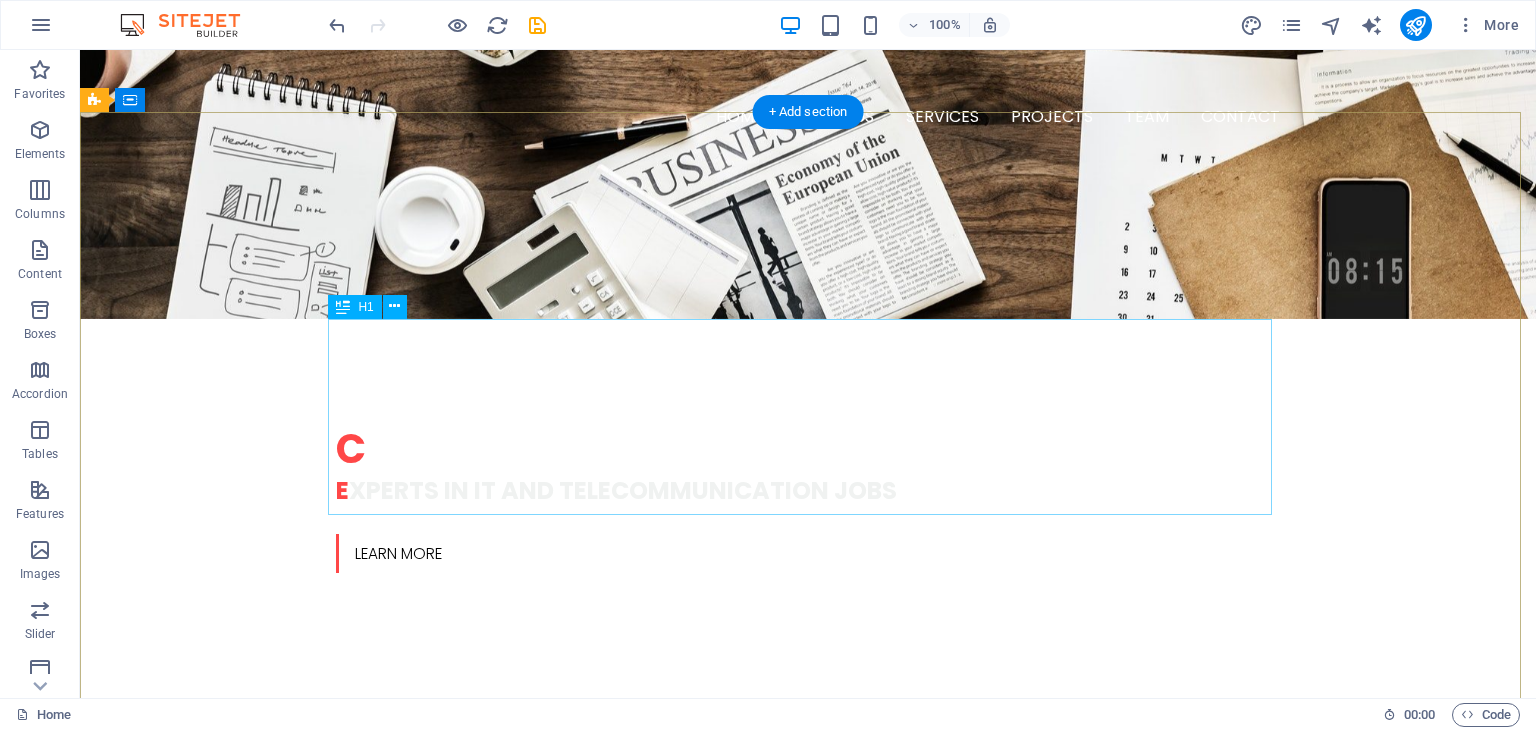 scroll, scrollTop: 800, scrollLeft: 0, axis: vertical 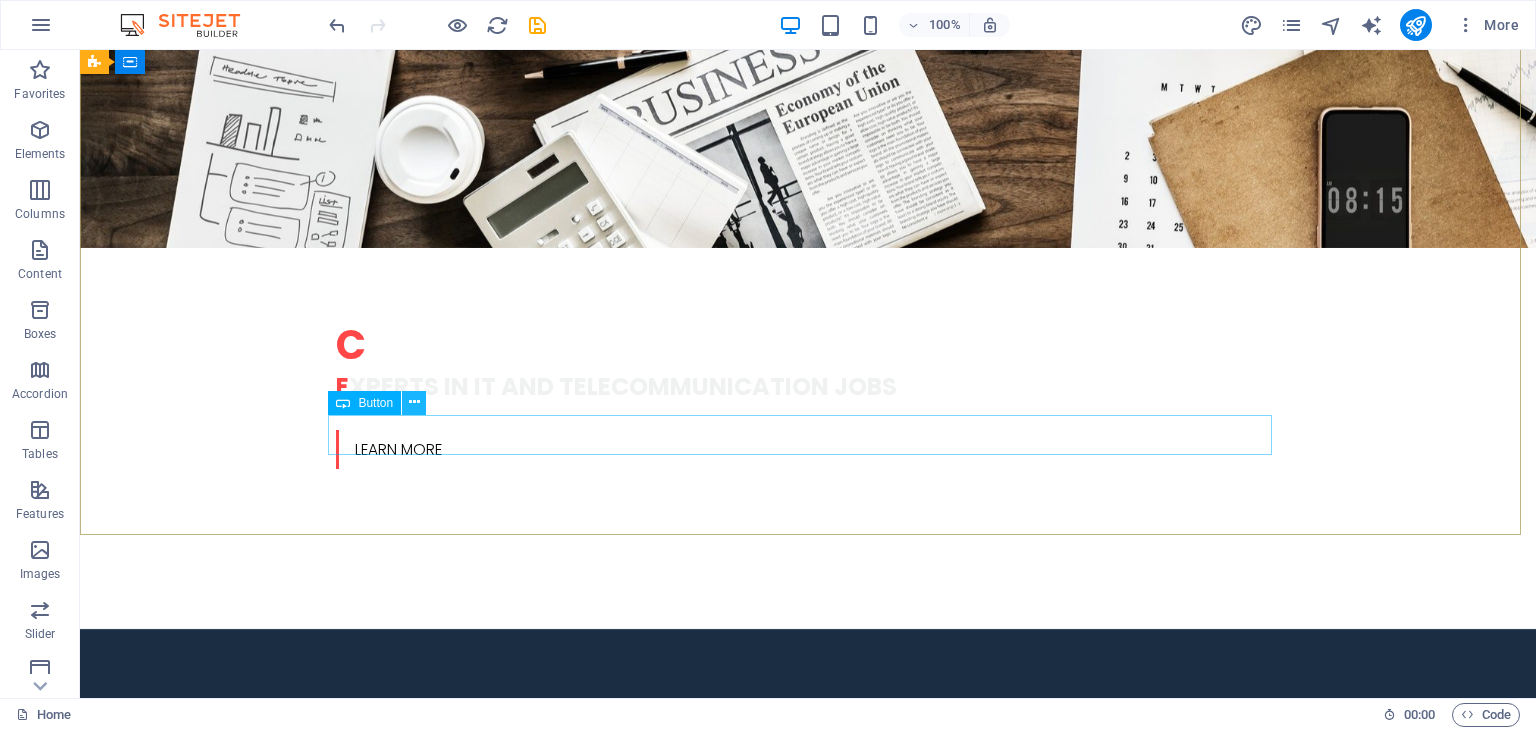 click at bounding box center [414, 402] 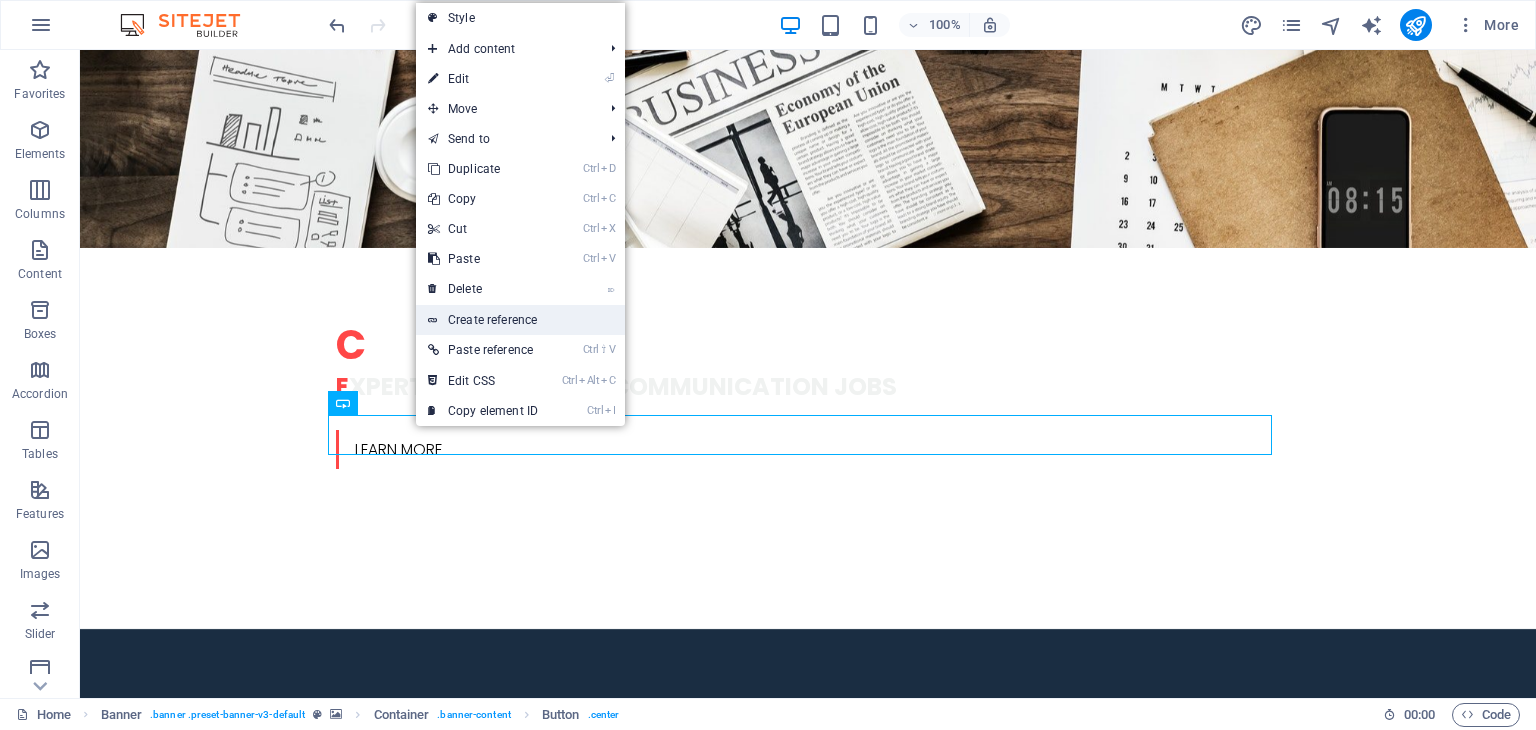 click on "Create reference" at bounding box center (520, 320) 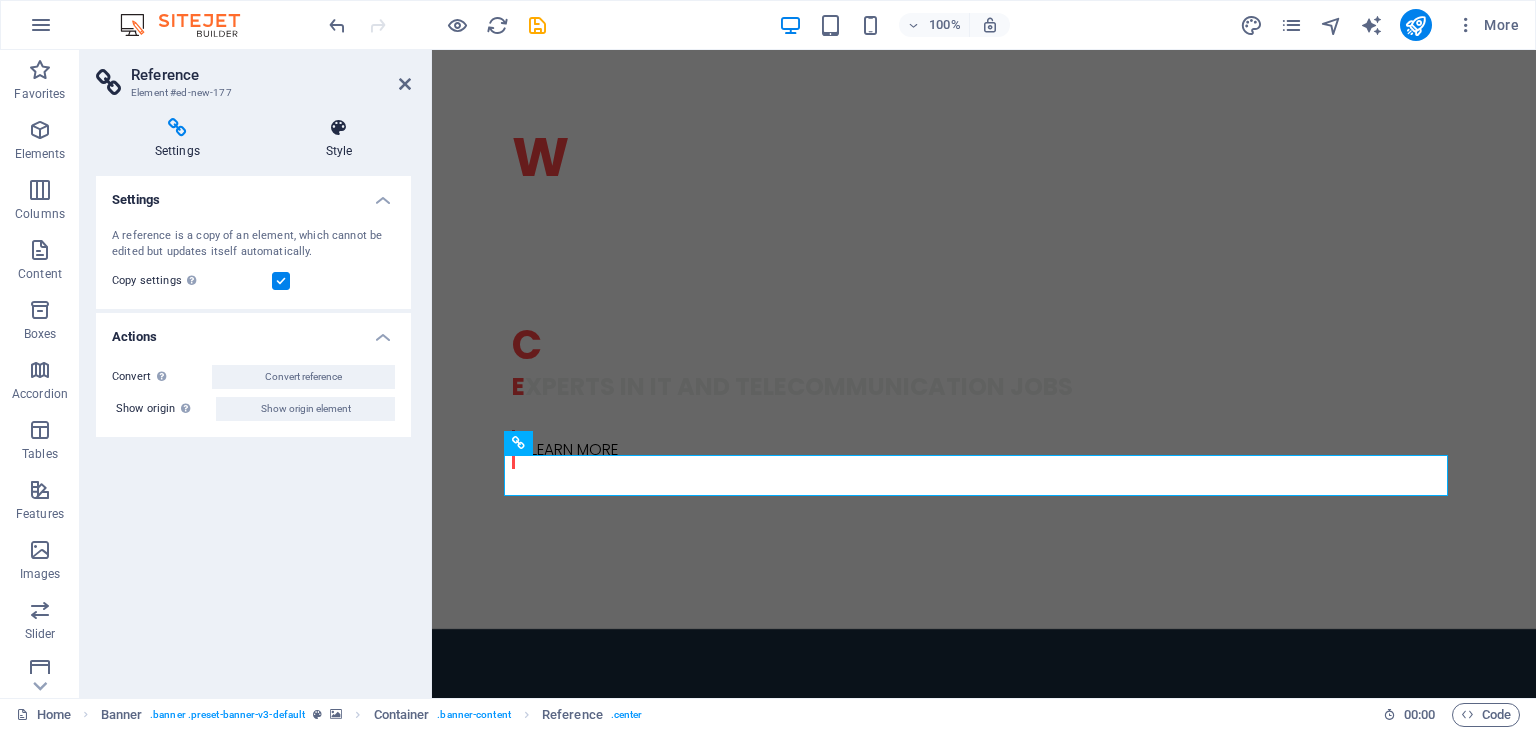 click at bounding box center (339, 128) 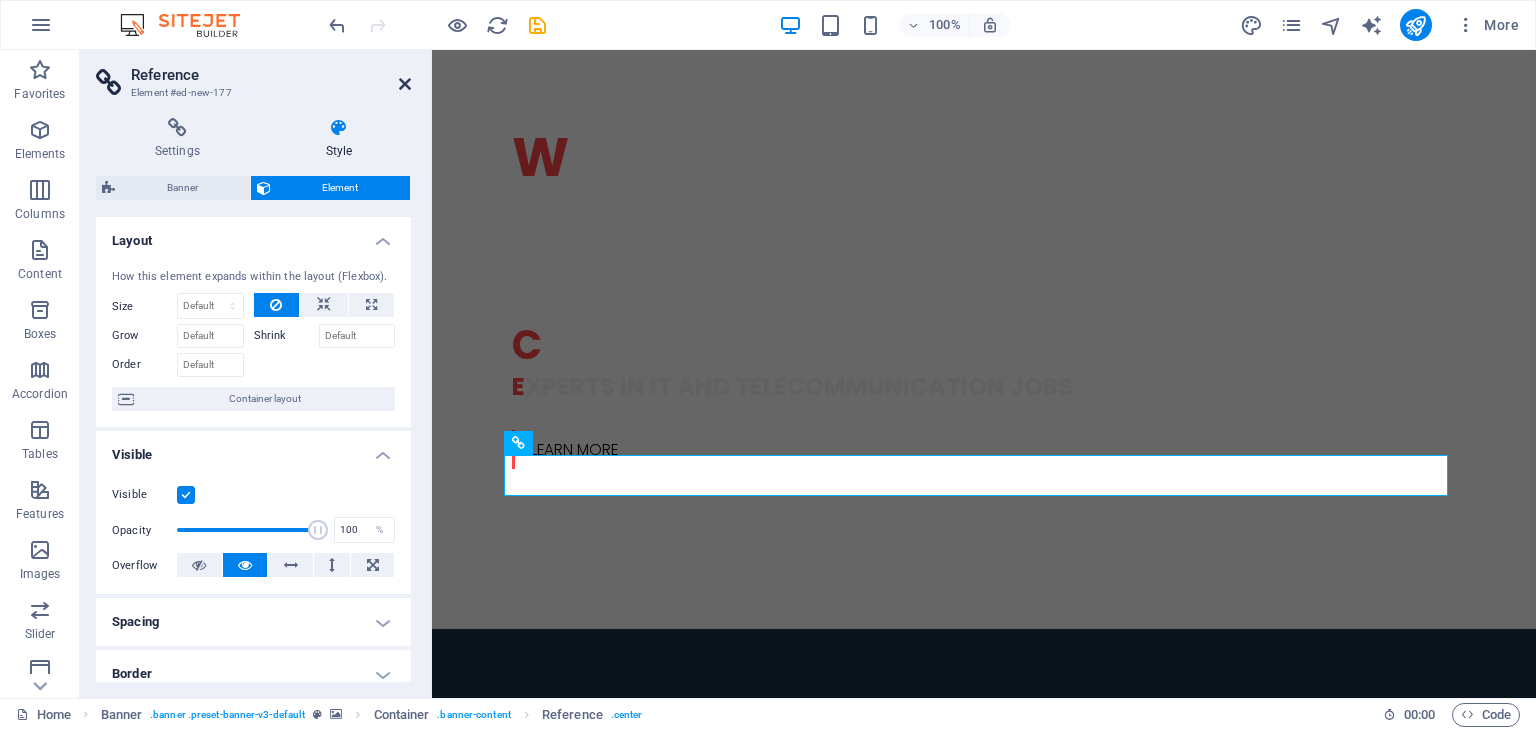click at bounding box center (405, 84) 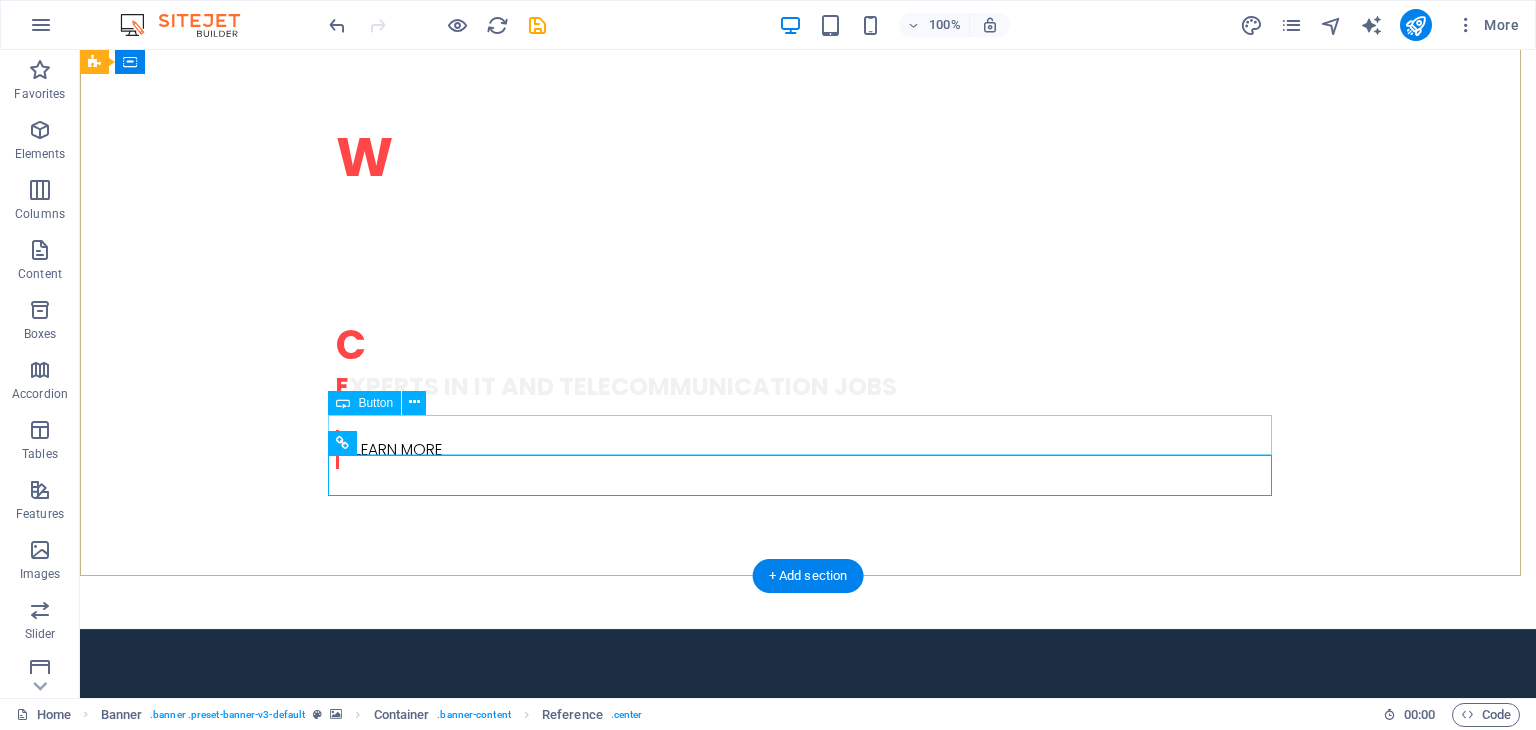 click on "Learn more" at bounding box center (808, 1800) 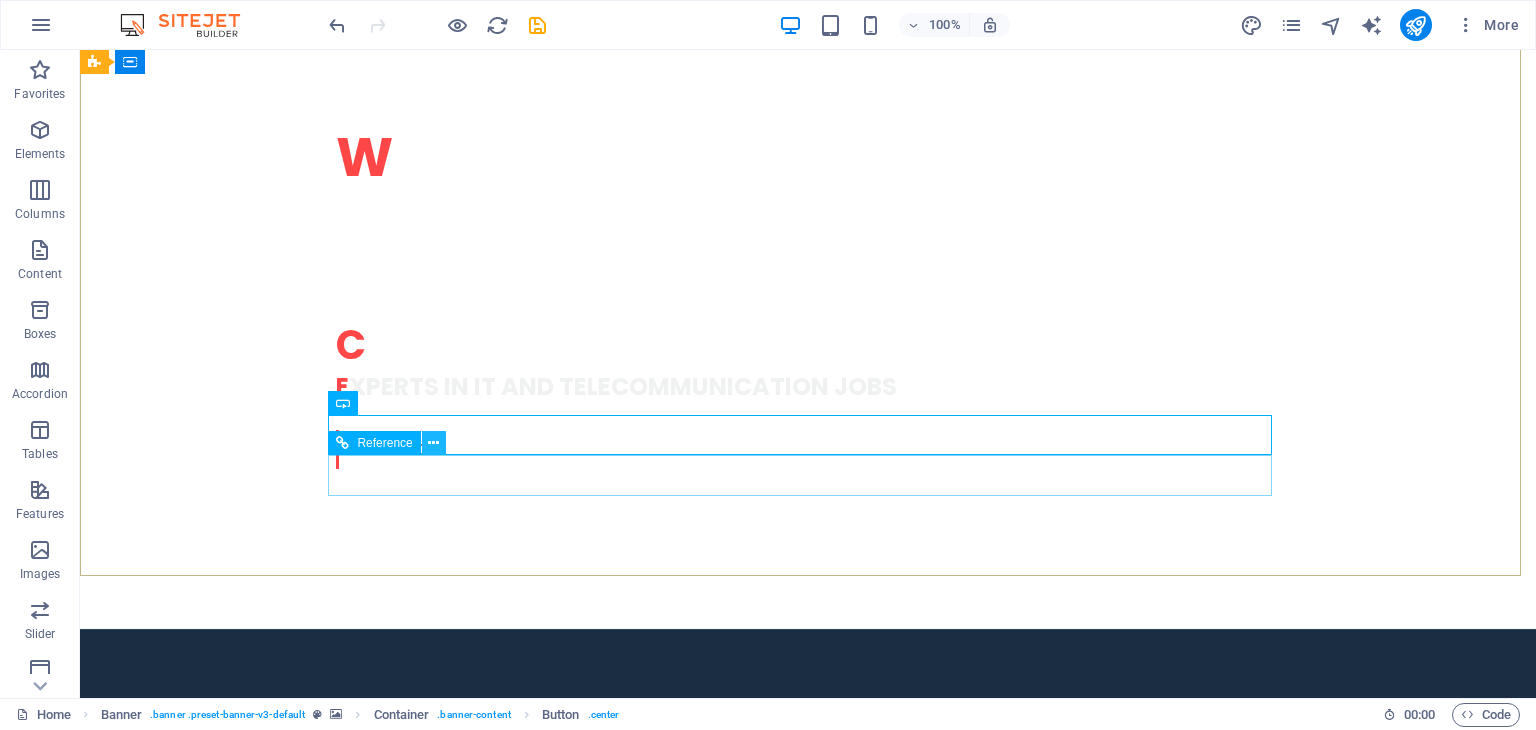 click at bounding box center (433, 443) 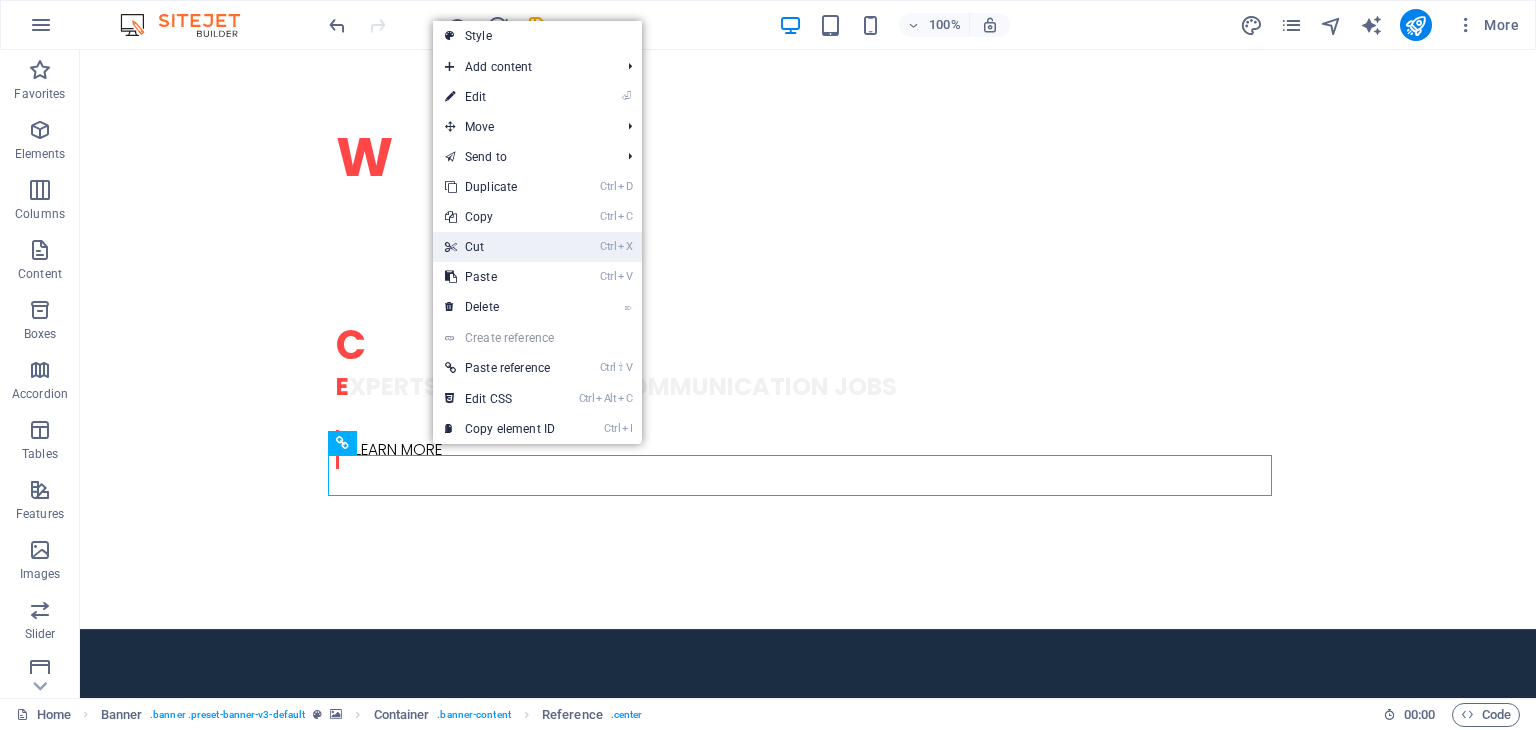 click on "Ctrl X  Cut" at bounding box center (500, 247) 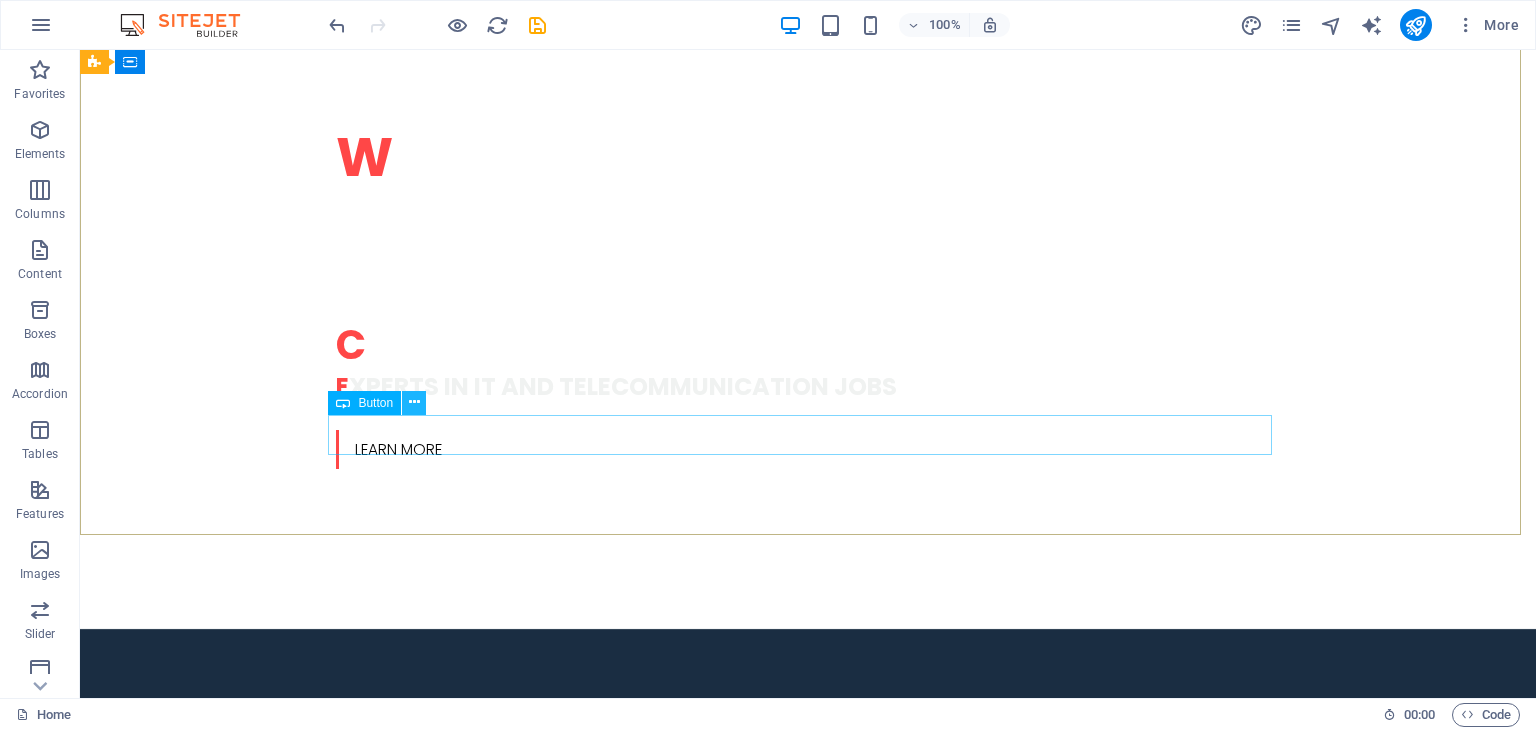 click at bounding box center [414, 402] 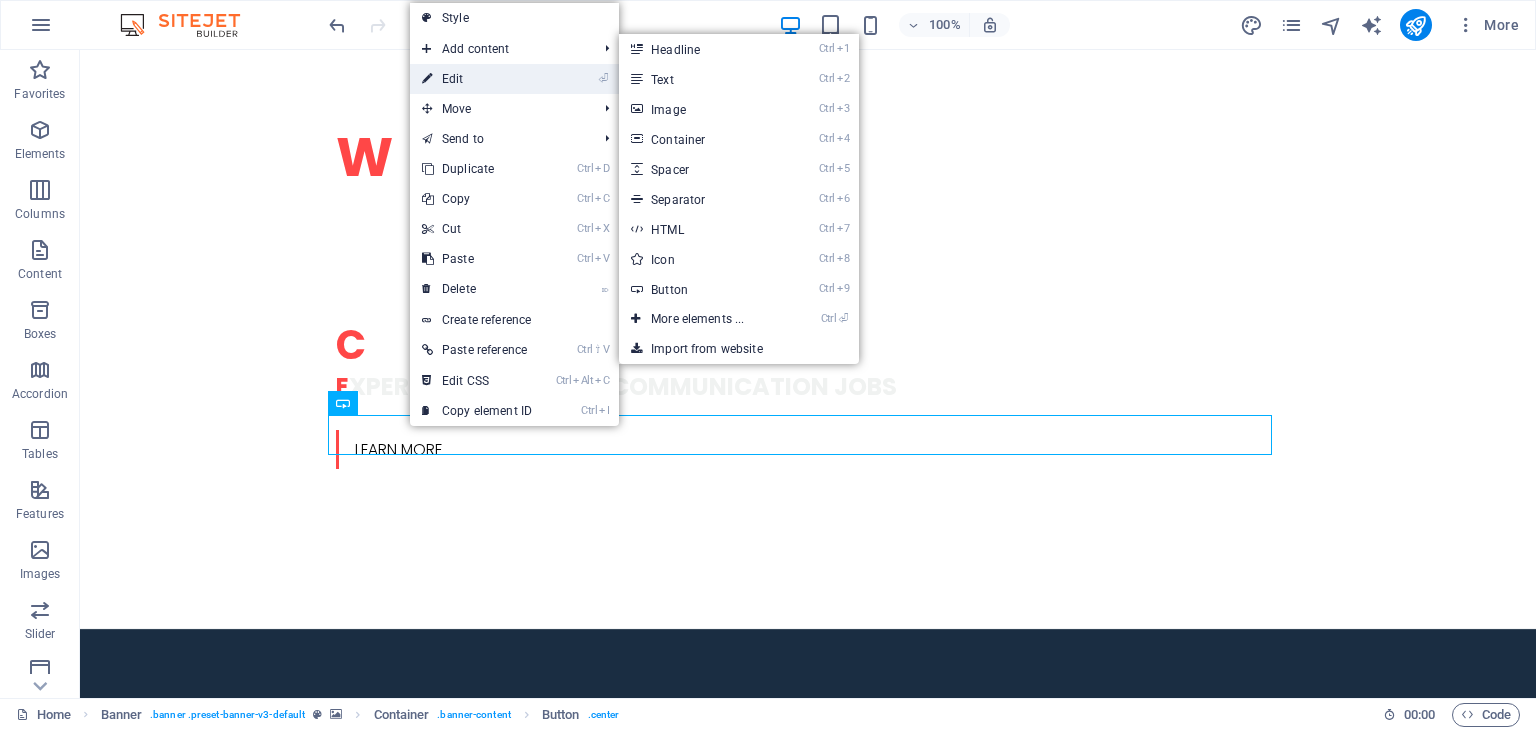click on "⏎  Edit" at bounding box center [477, 79] 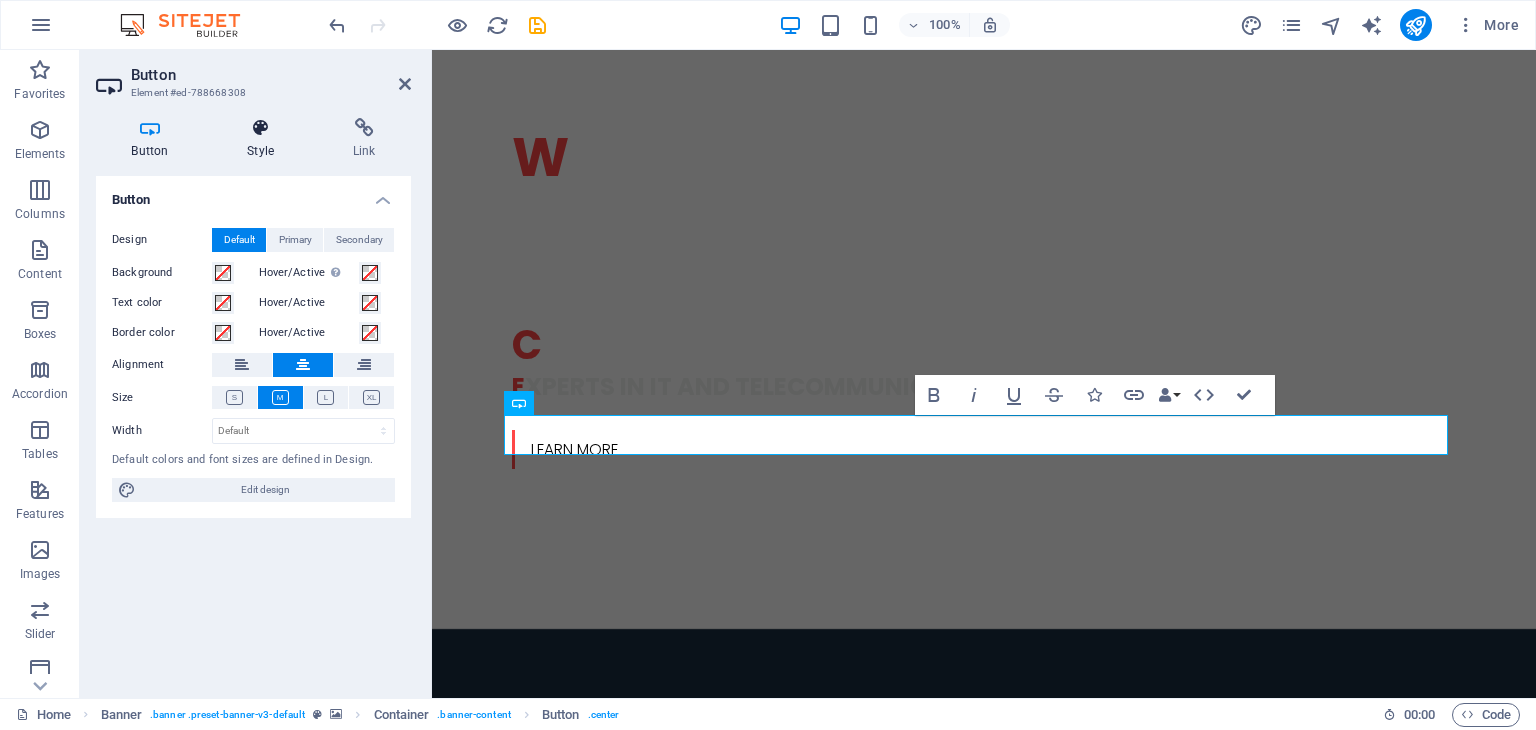 click on "Style" at bounding box center (265, 139) 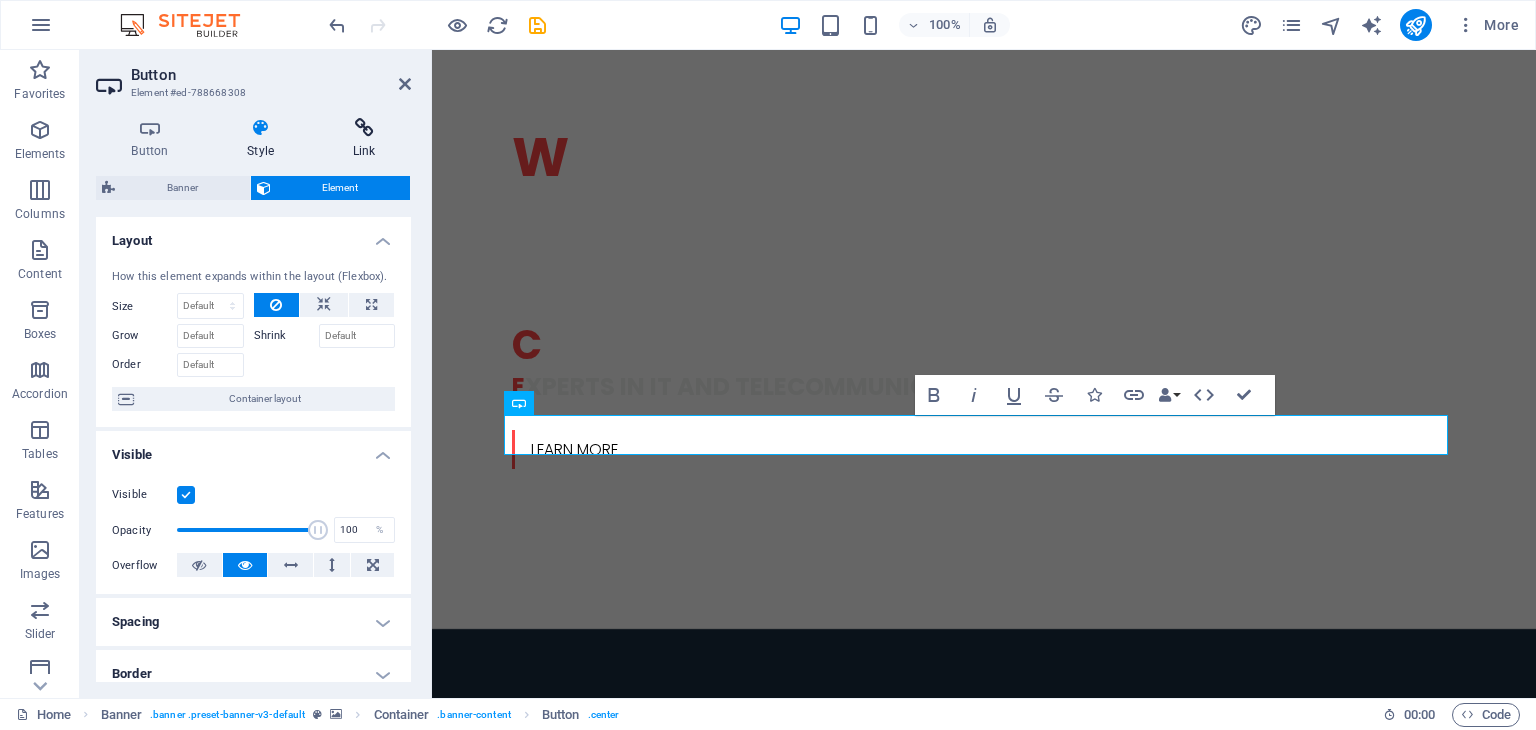 click at bounding box center [364, 128] 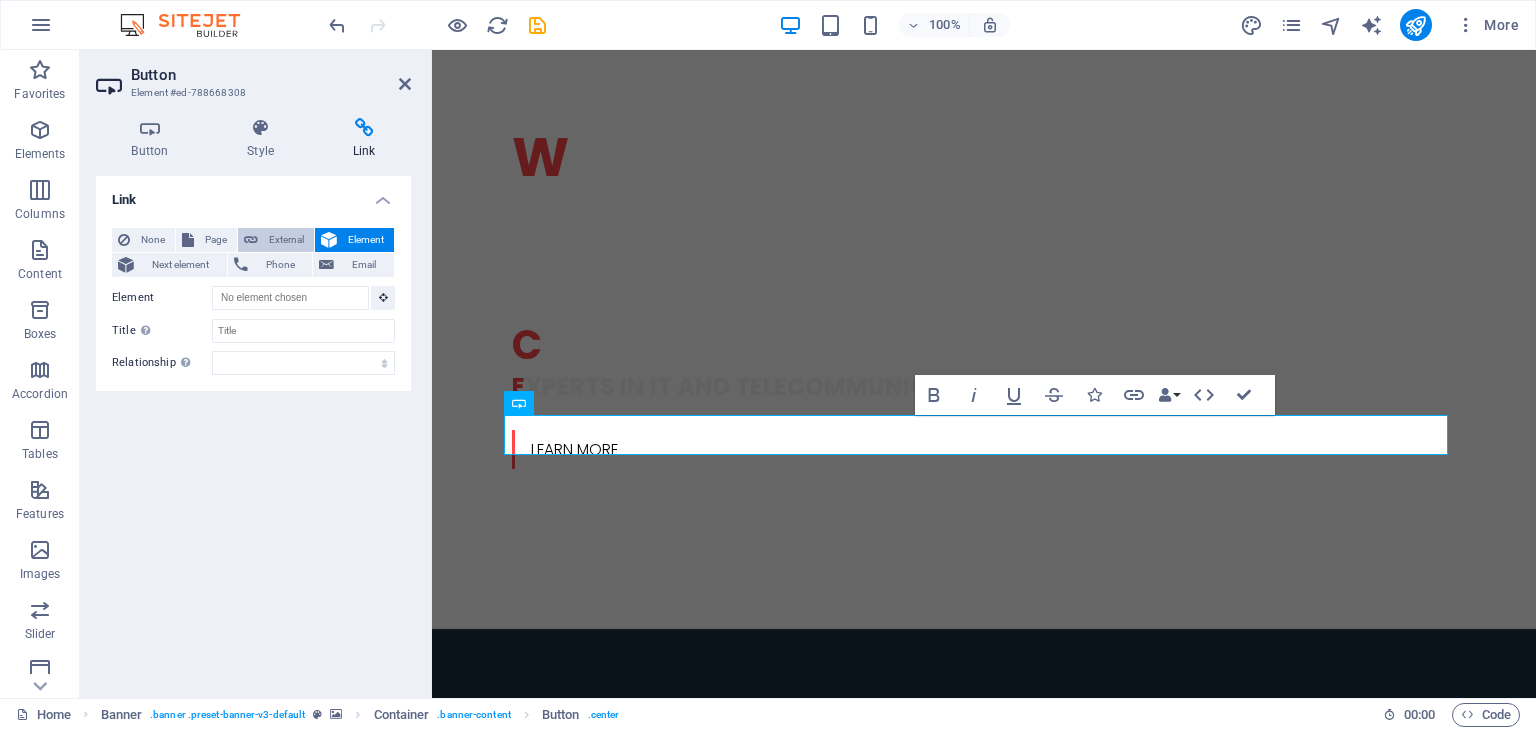 click on "External" at bounding box center [286, 240] 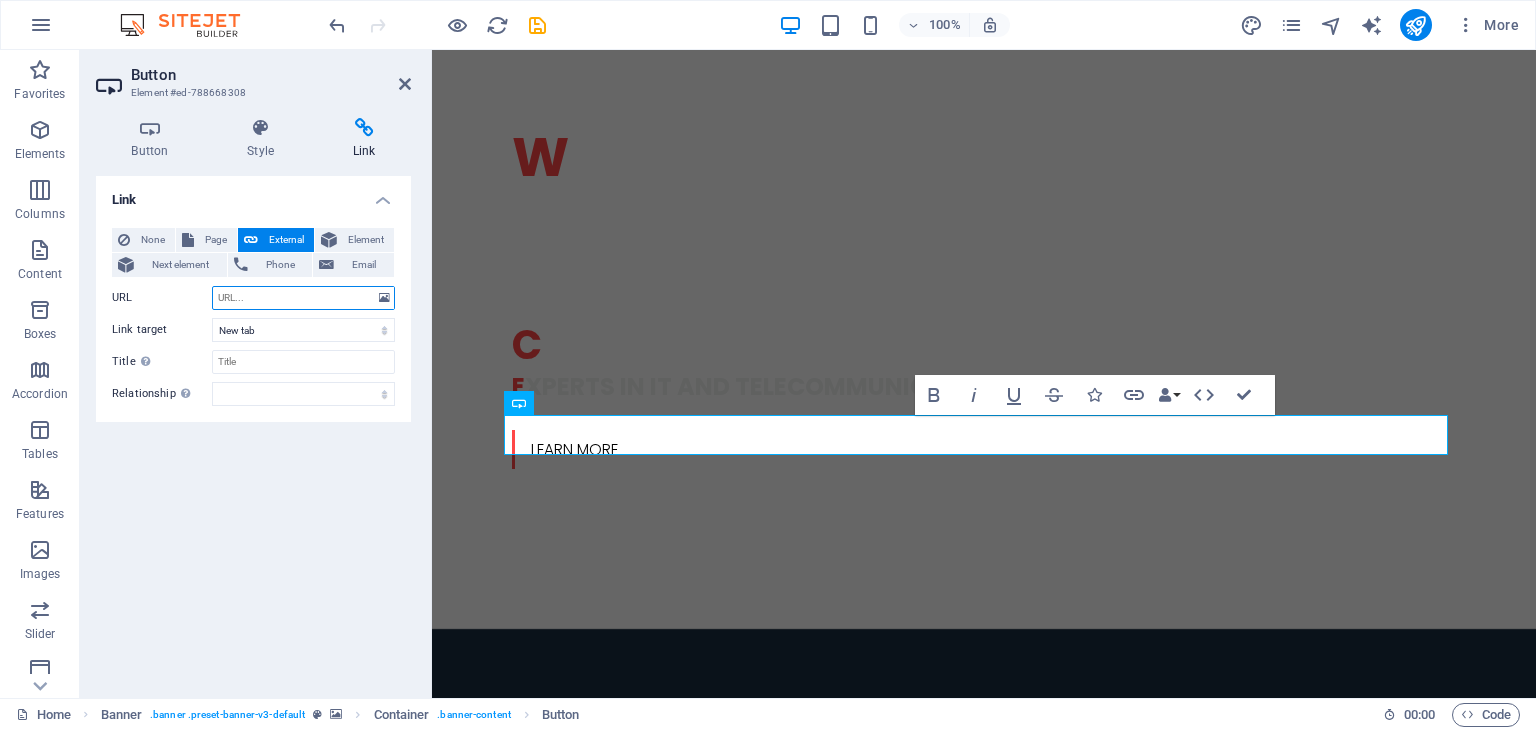 paste on "[DOMAIN_NAME][URL]" 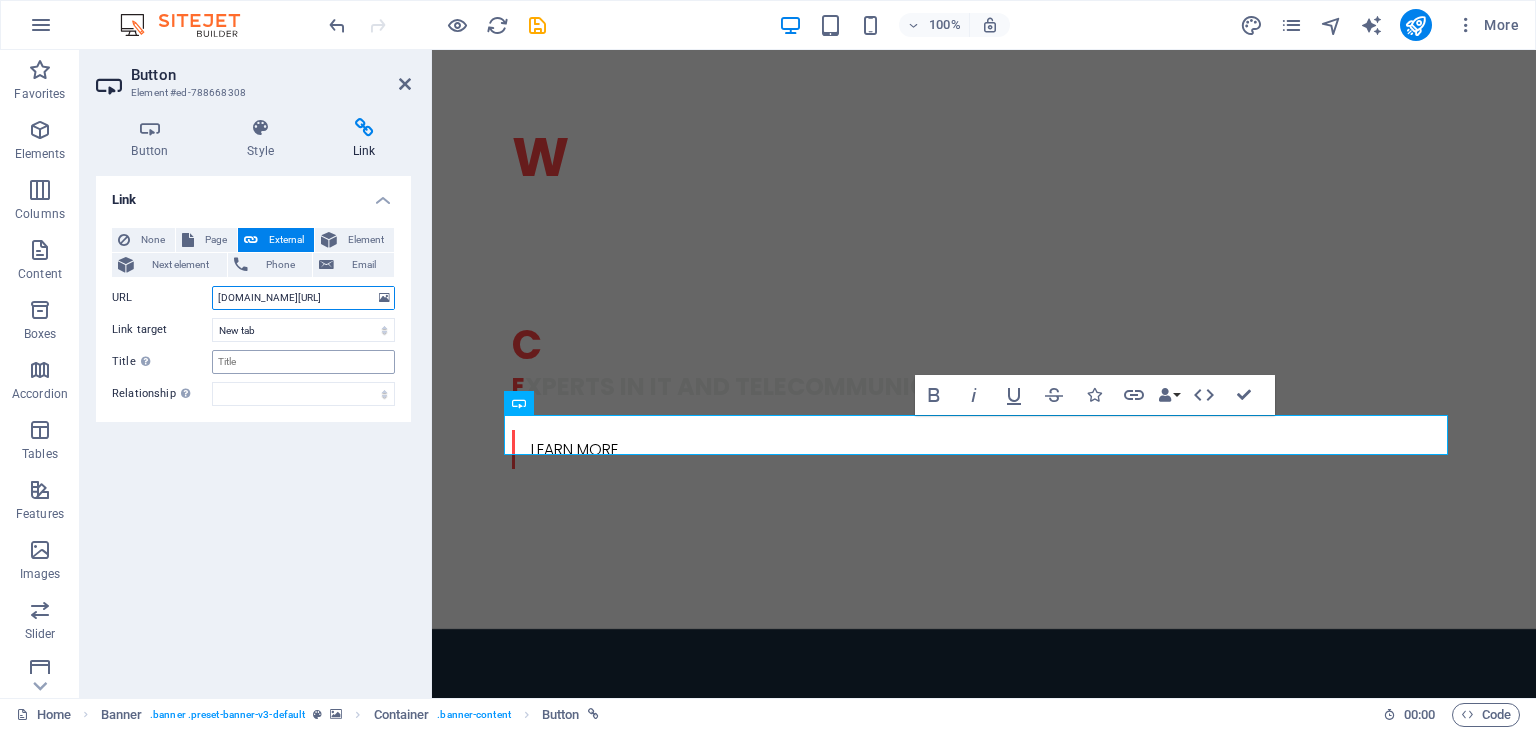 type on "[DOMAIN_NAME][URL]" 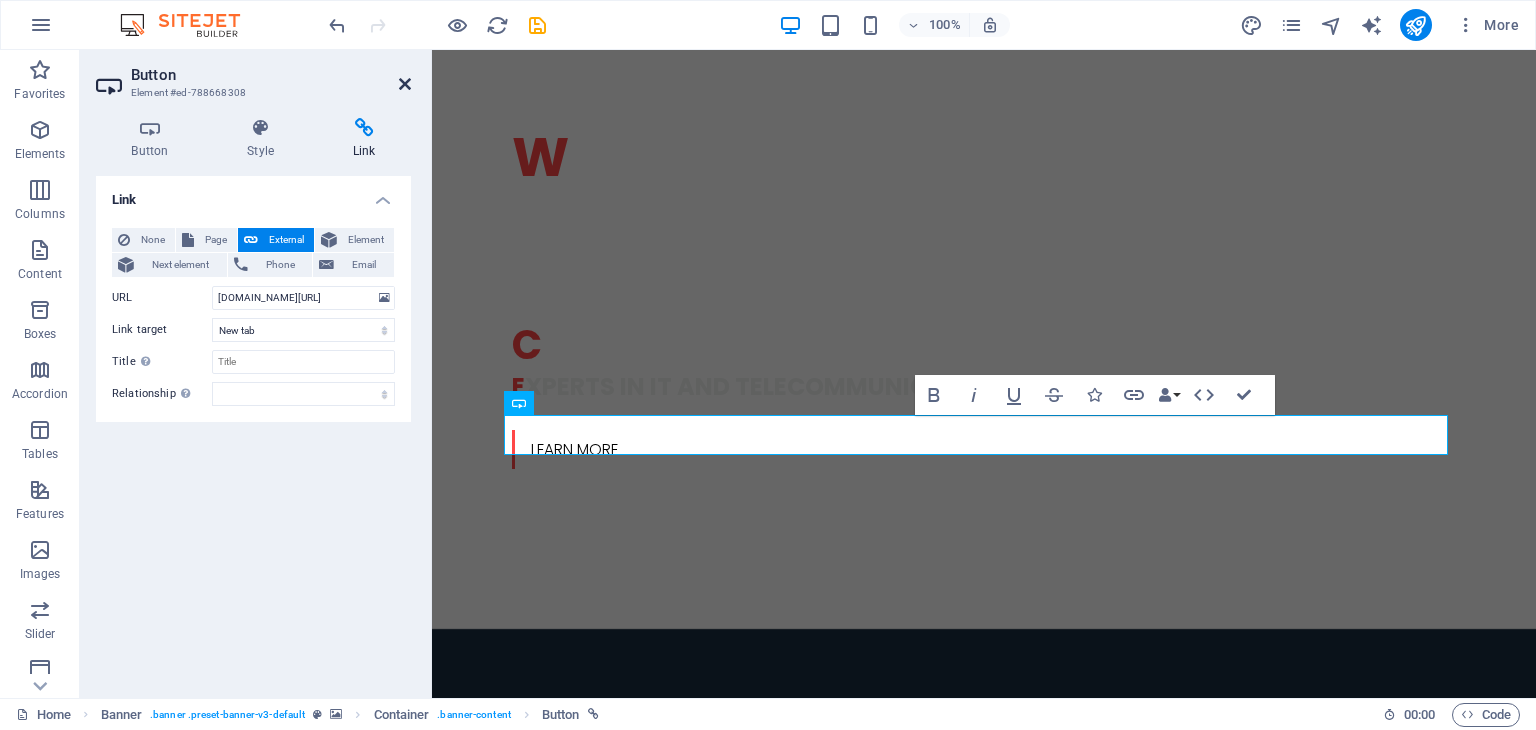 click at bounding box center [405, 84] 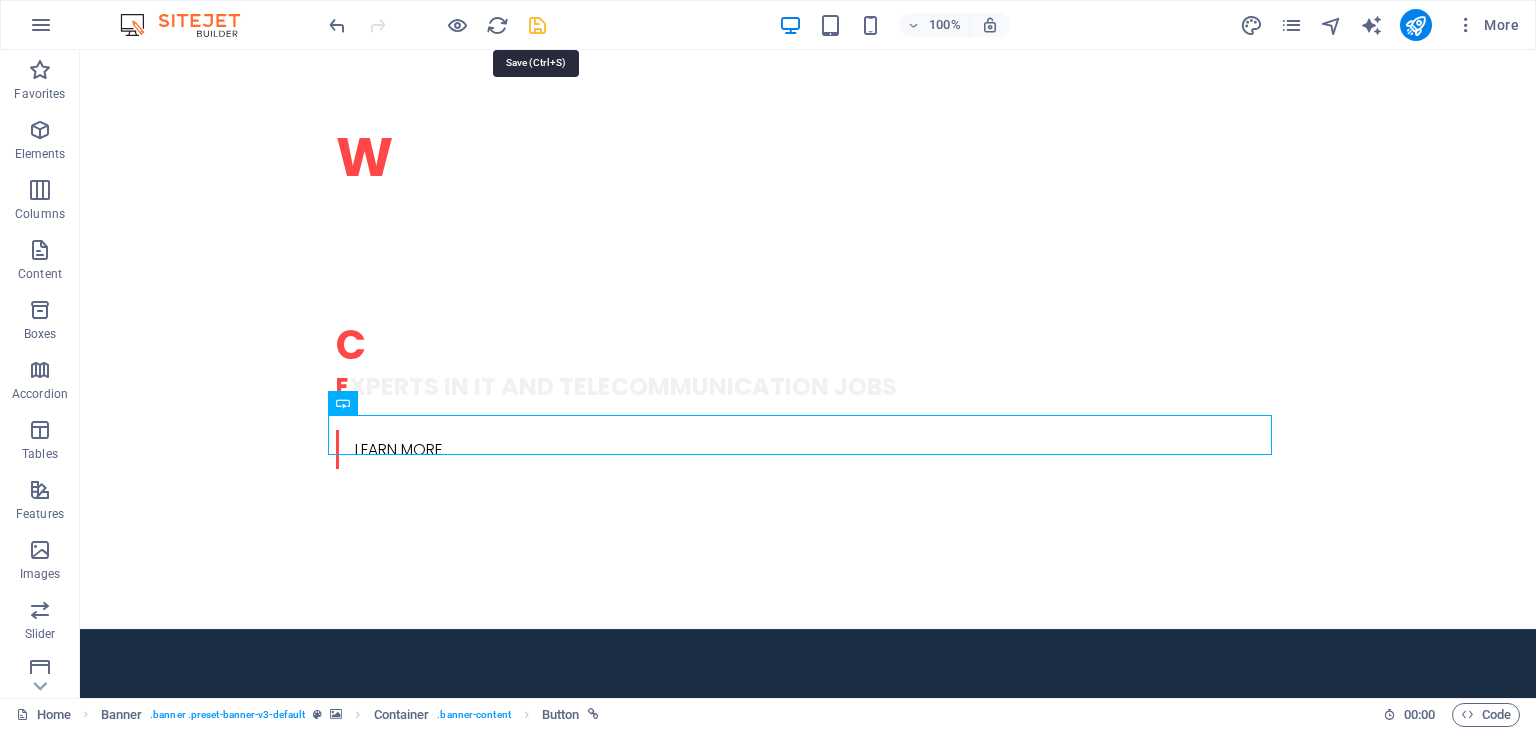 click at bounding box center [537, 25] 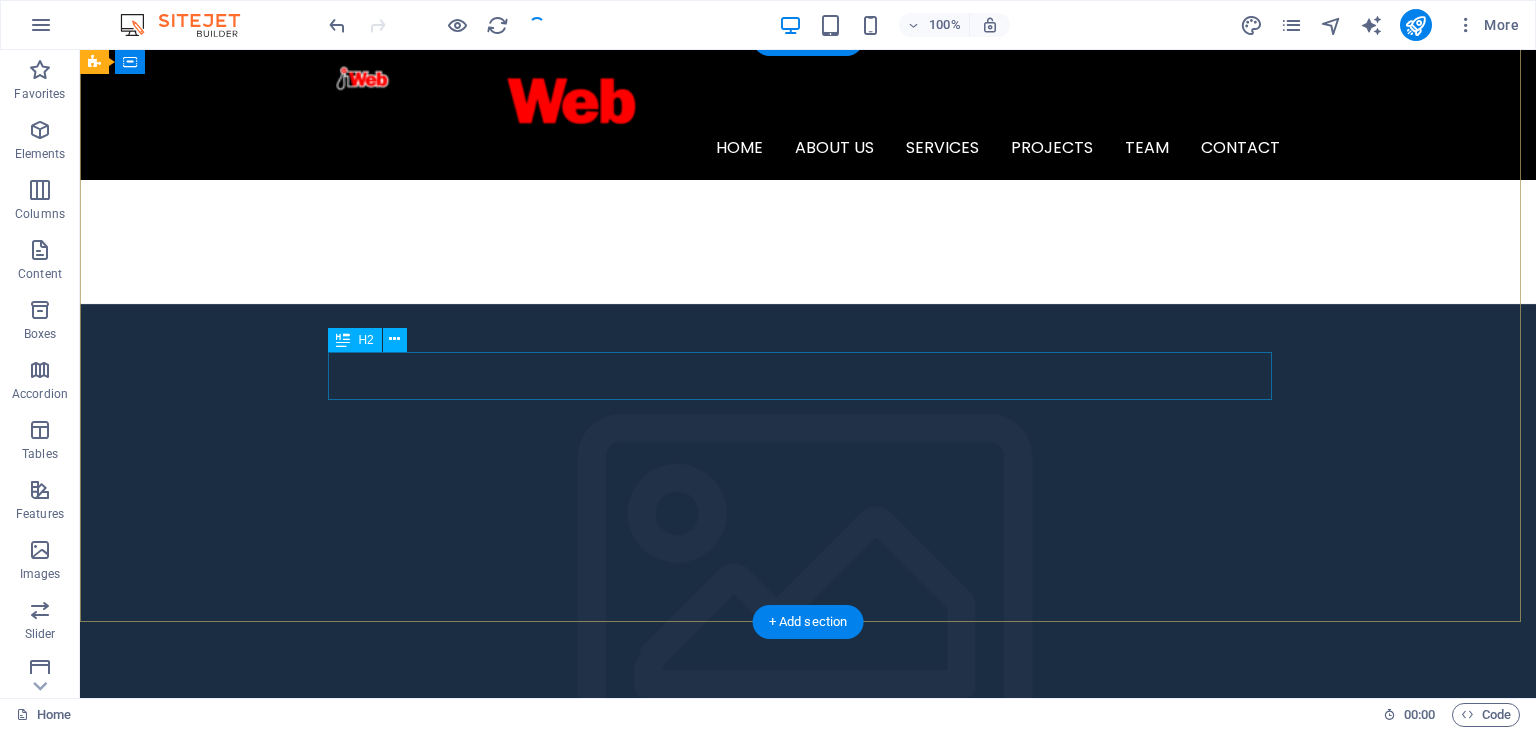 scroll, scrollTop: 1000, scrollLeft: 0, axis: vertical 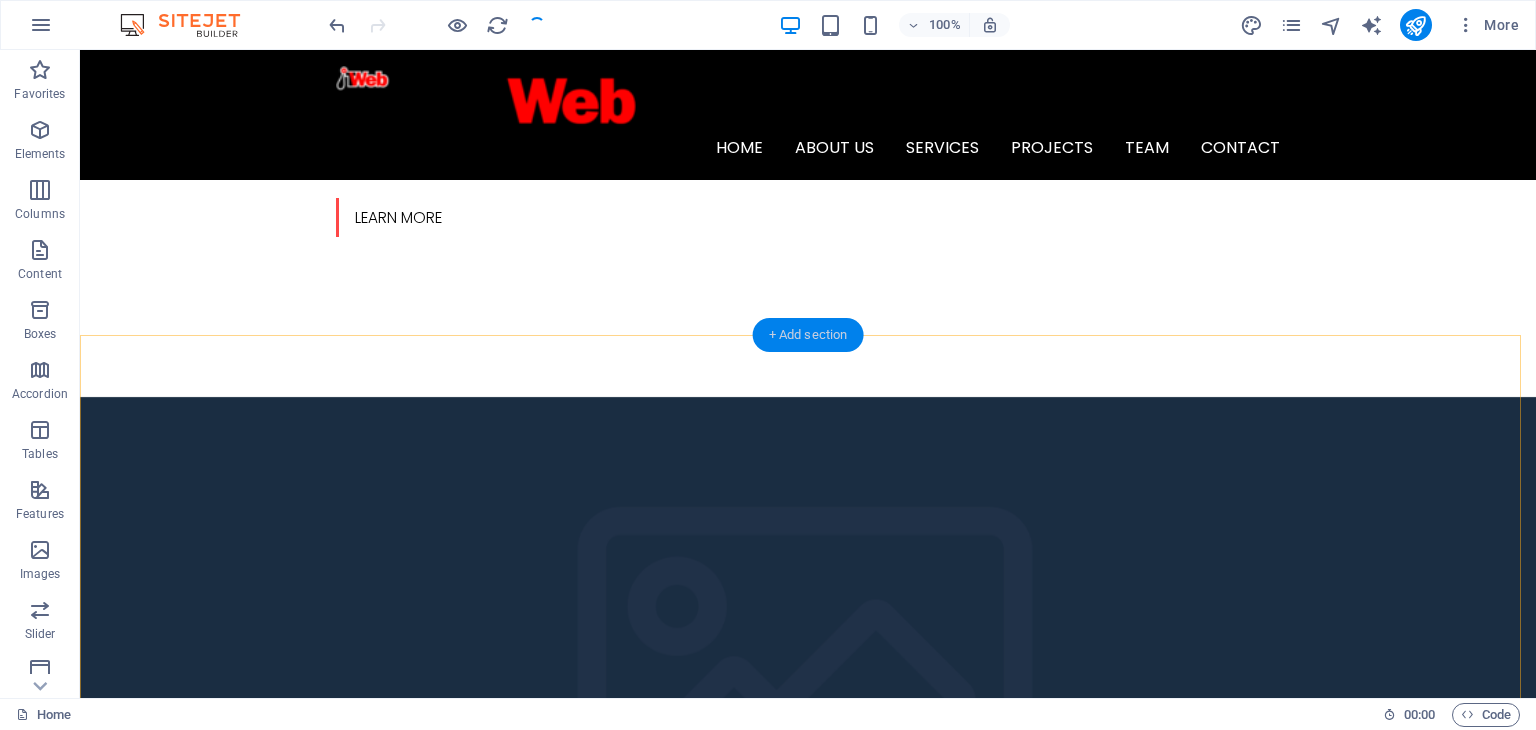 click on "+ Add section" at bounding box center [808, 335] 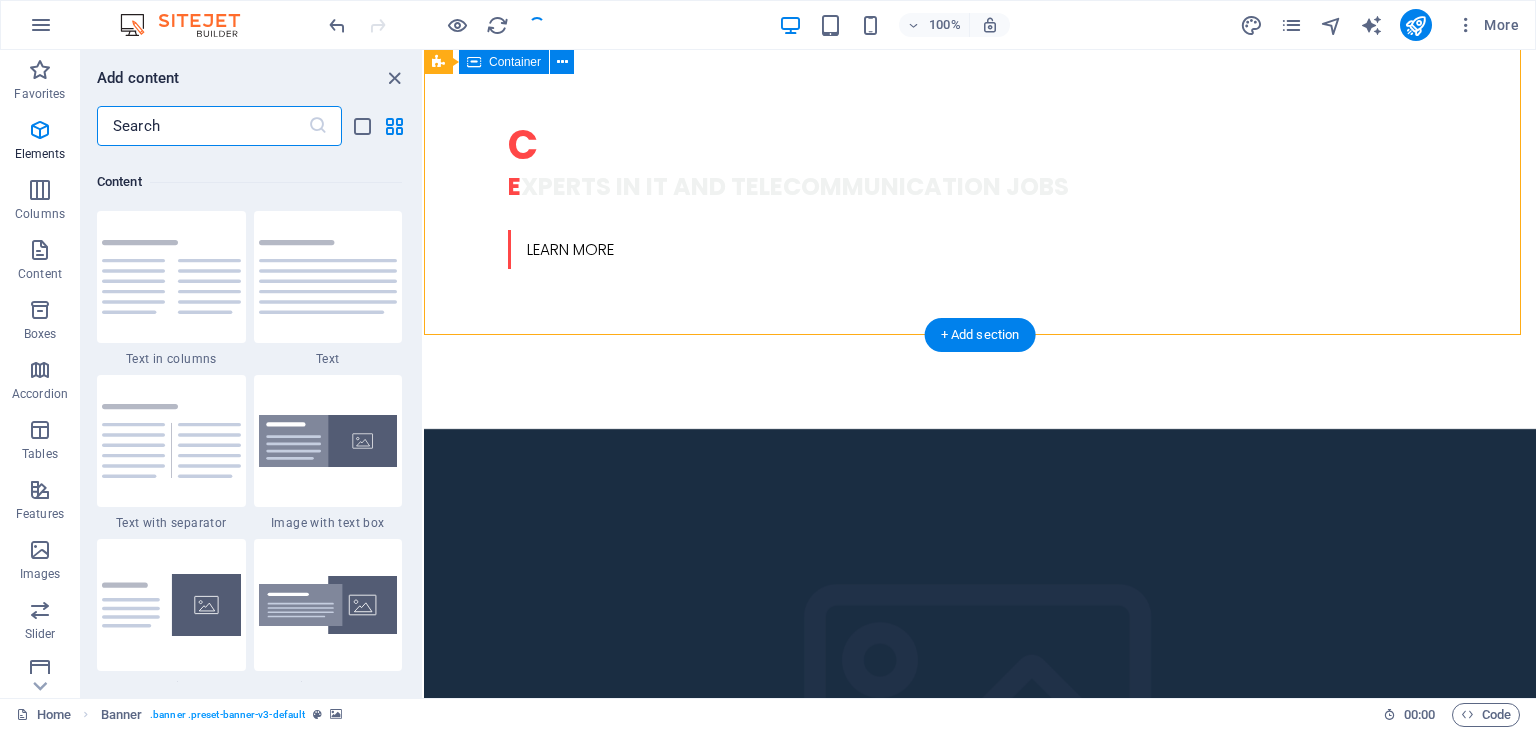 scroll, scrollTop: 3499, scrollLeft: 0, axis: vertical 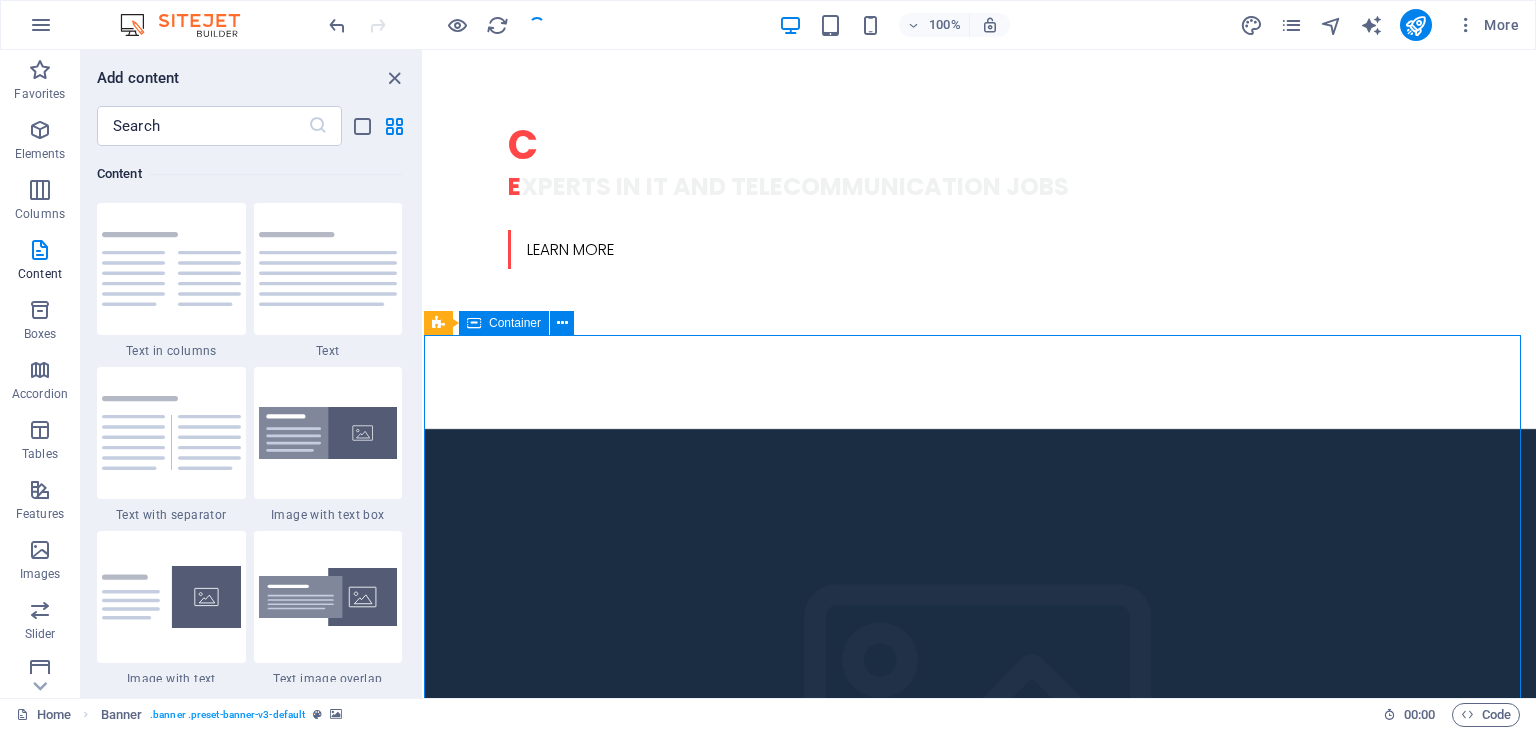 drag, startPoint x: 1395, startPoint y: 383, endPoint x: 894, endPoint y: 361, distance: 501.4828 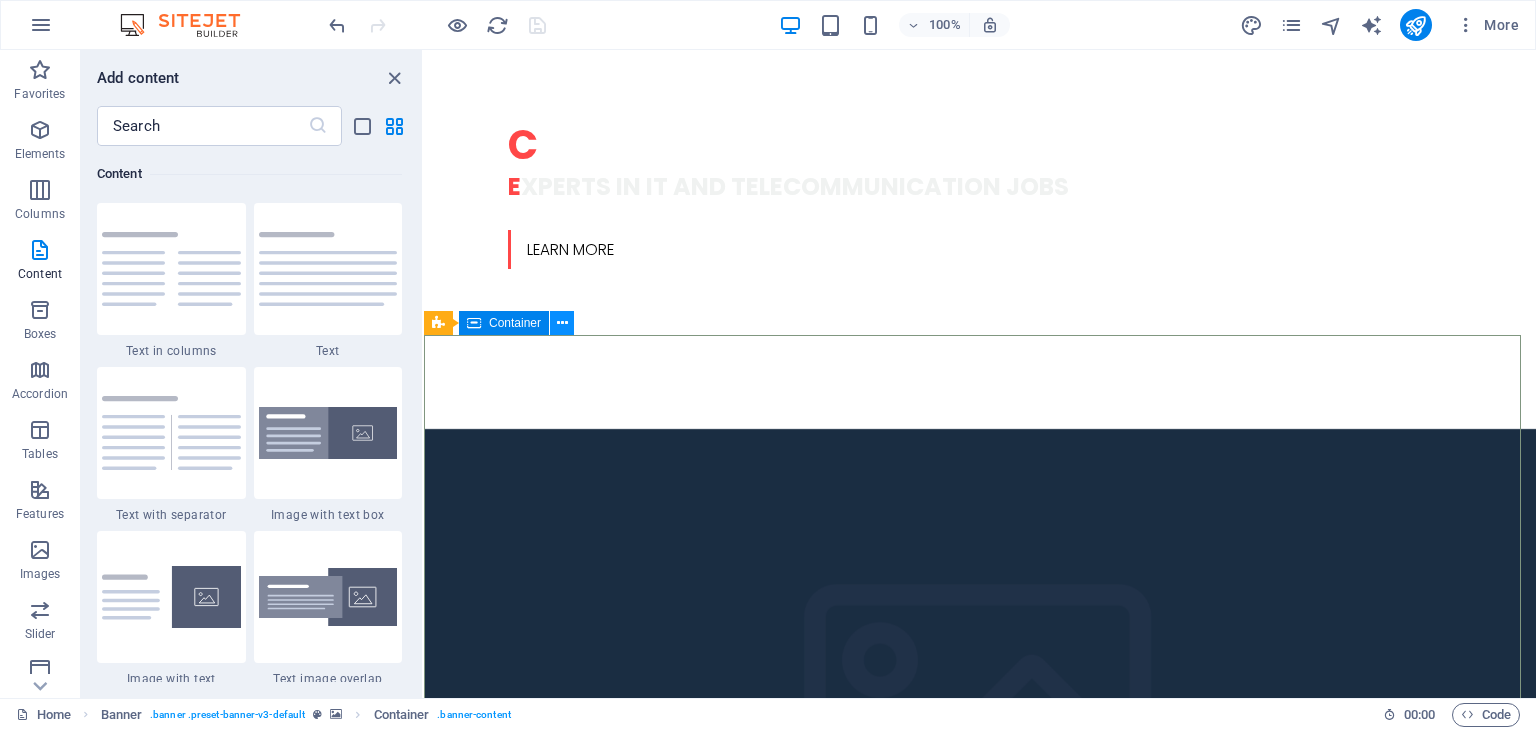 click at bounding box center (562, 323) 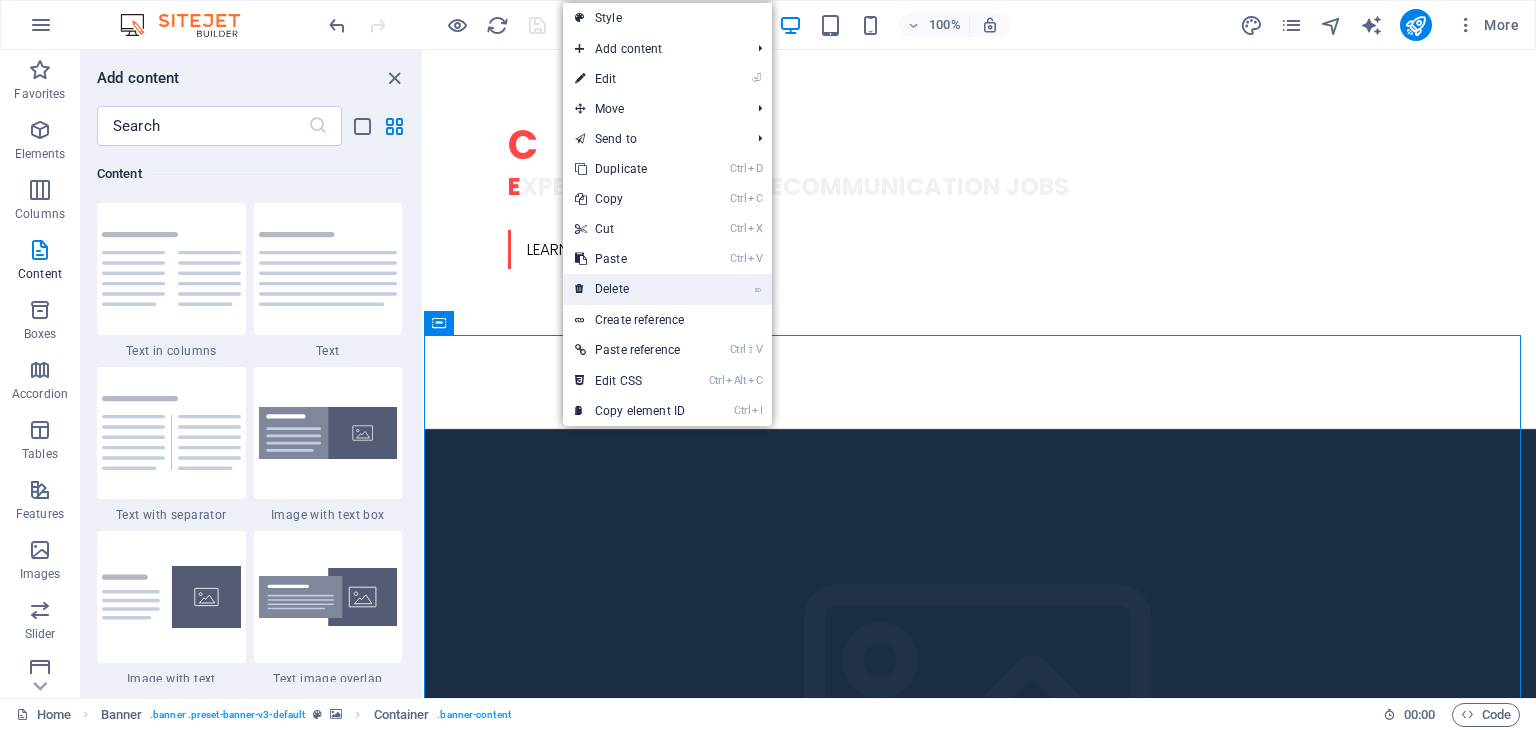 click on "⌦  Delete" at bounding box center [630, 289] 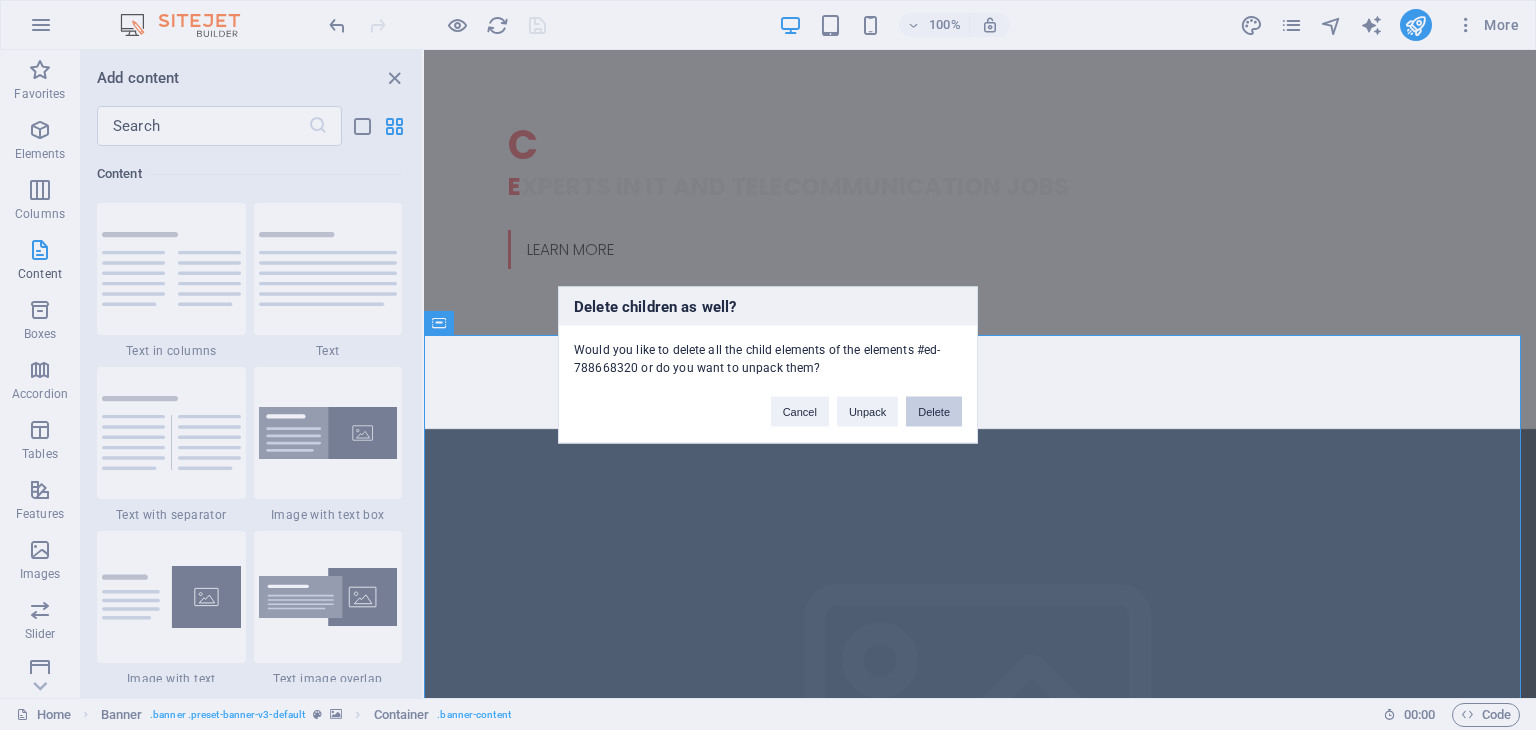 click on "Delete" at bounding box center (934, 412) 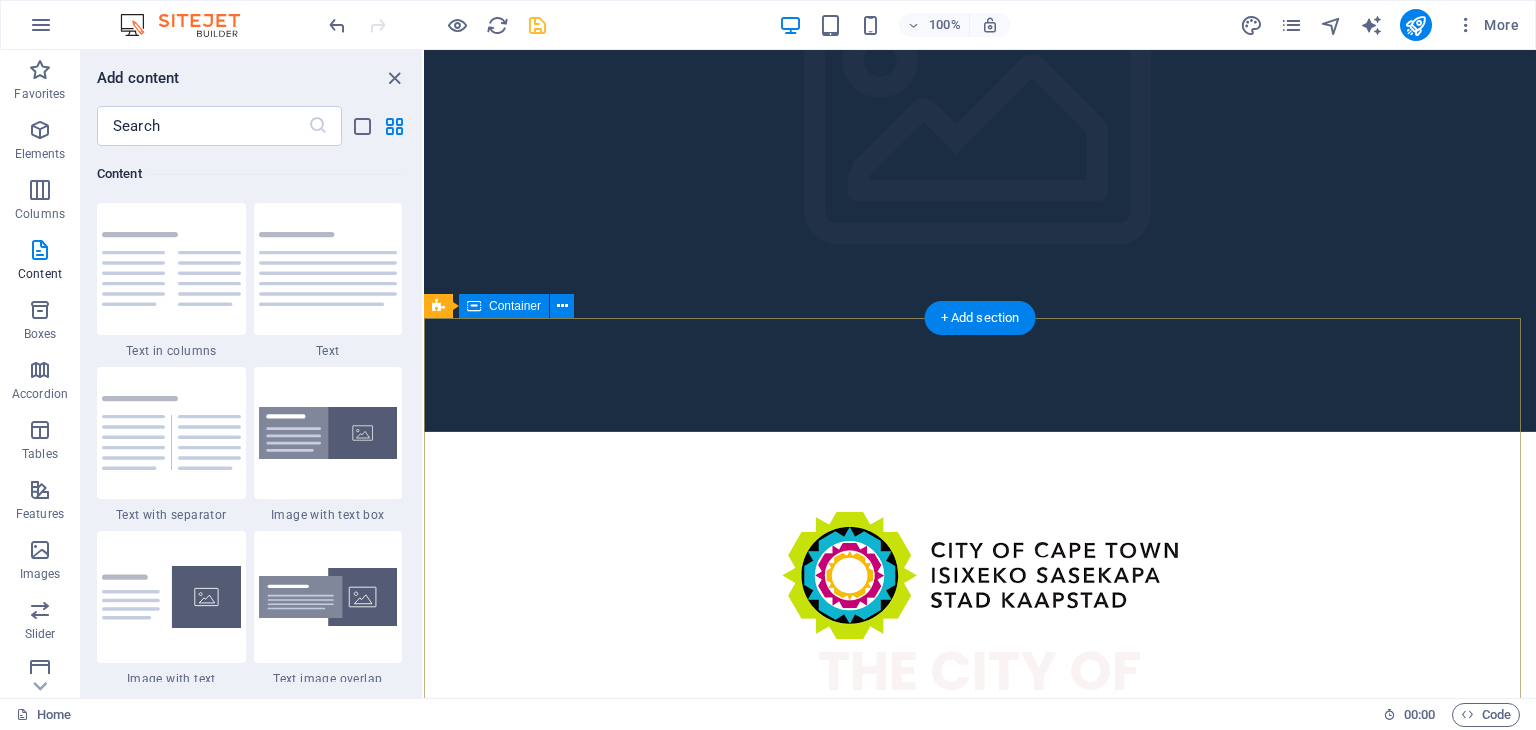 scroll, scrollTop: 1700, scrollLeft: 0, axis: vertical 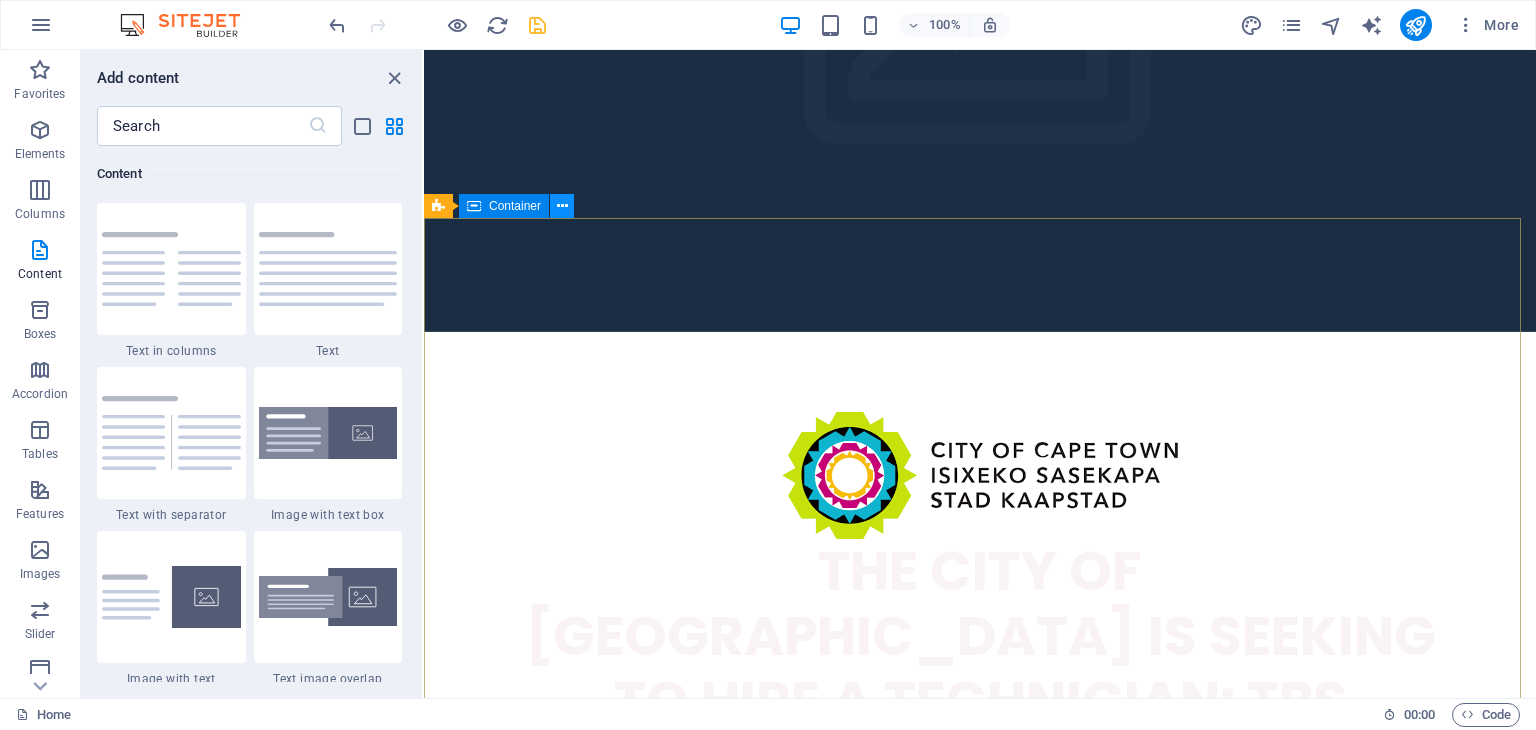click at bounding box center (562, 206) 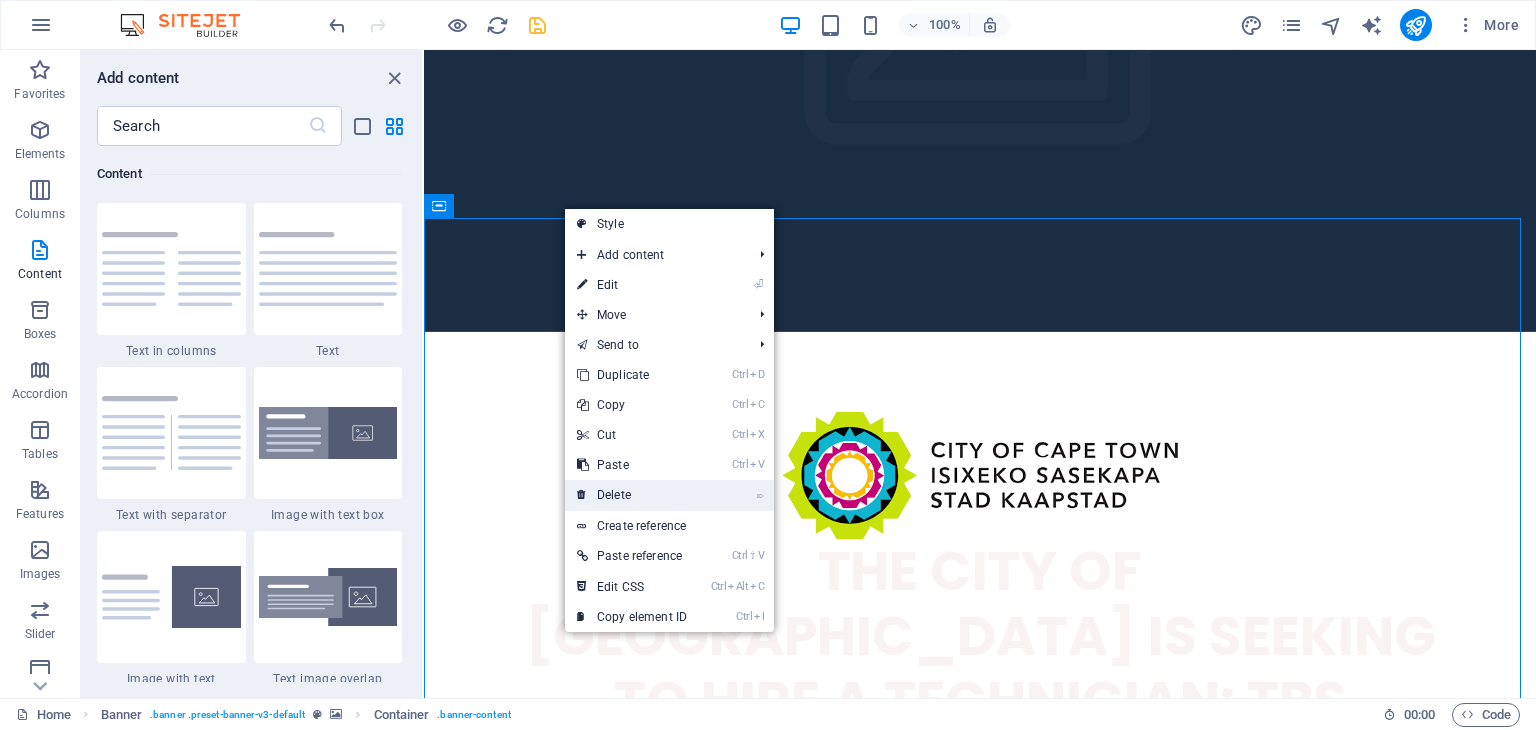 click on "⌦  Delete" at bounding box center (632, 495) 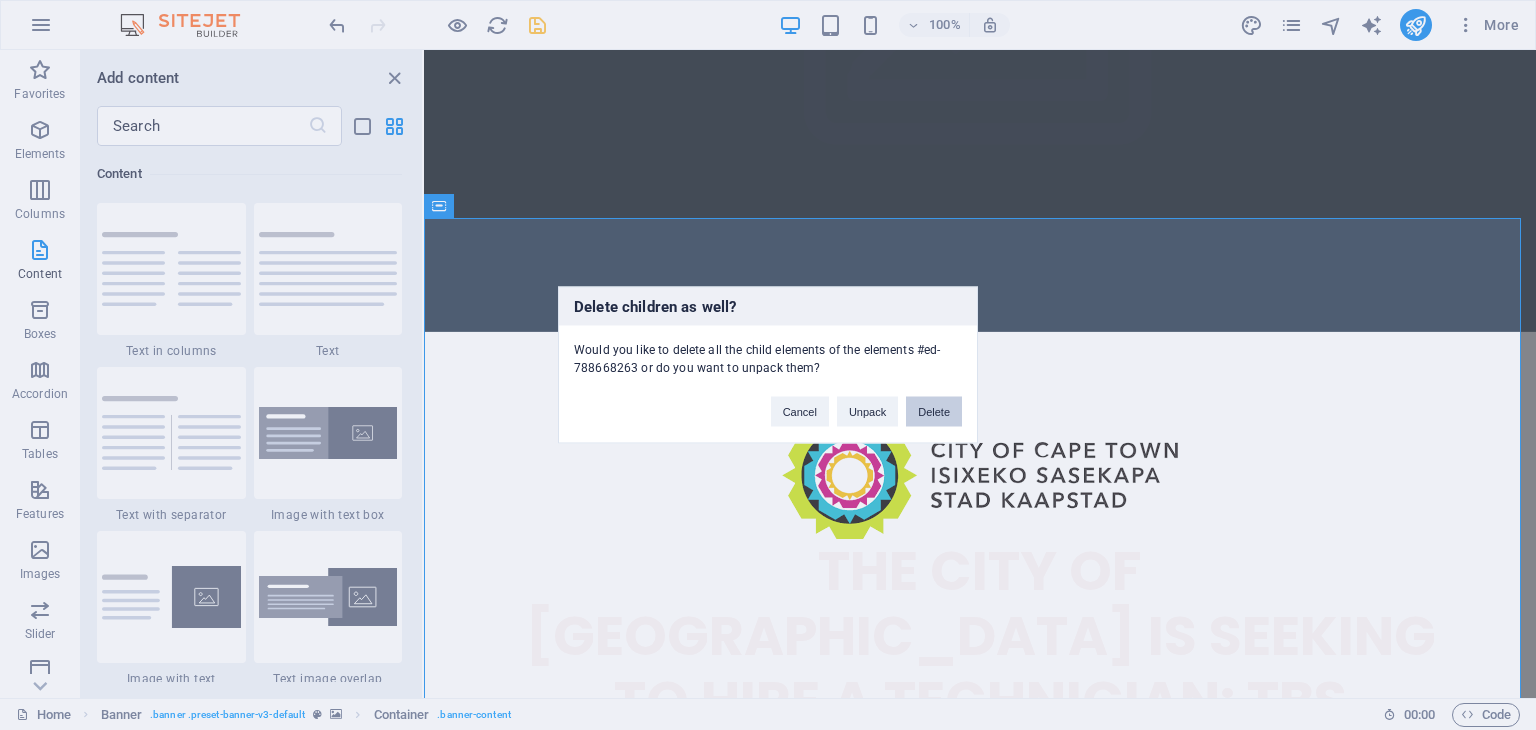 click on "Delete" at bounding box center (934, 412) 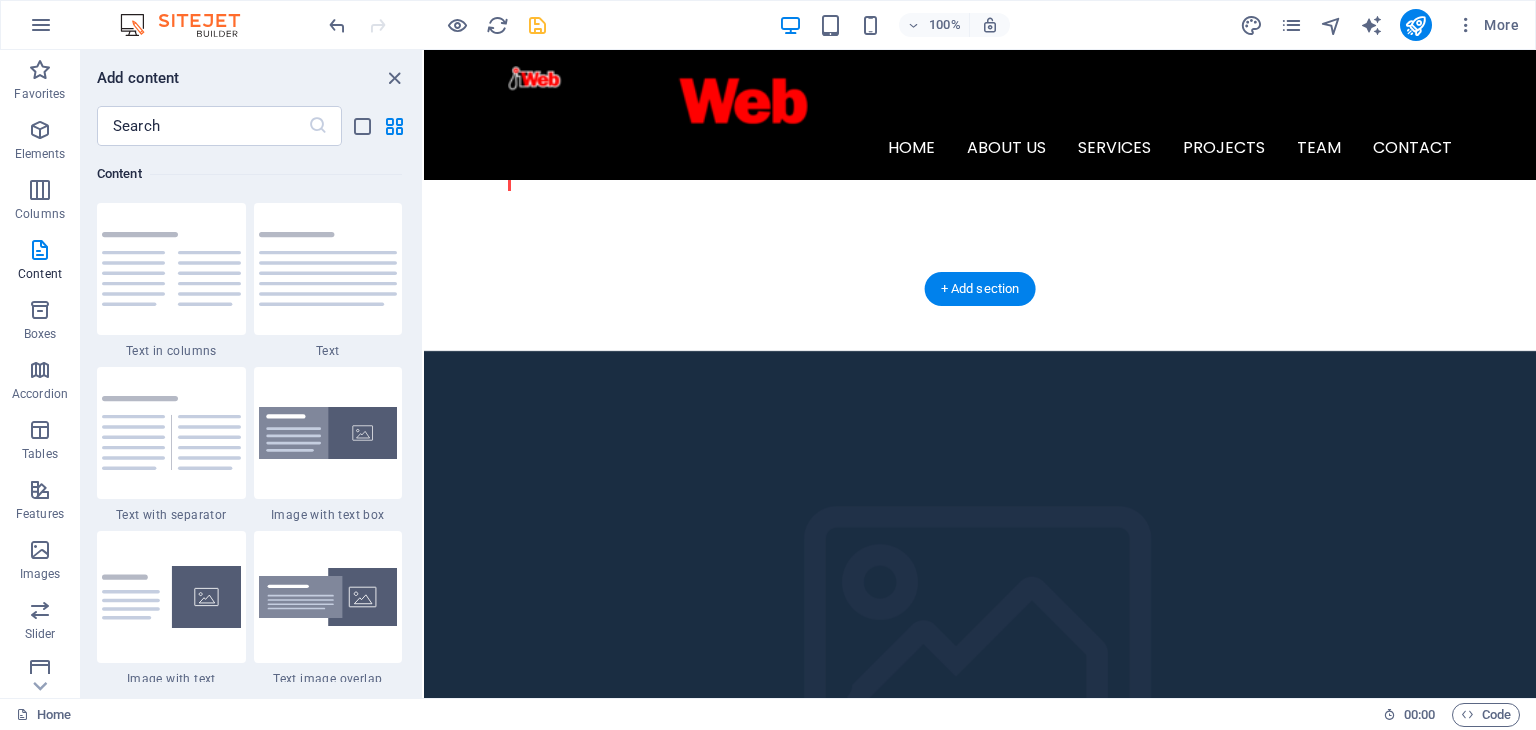 scroll, scrollTop: 900, scrollLeft: 0, axis: vertical 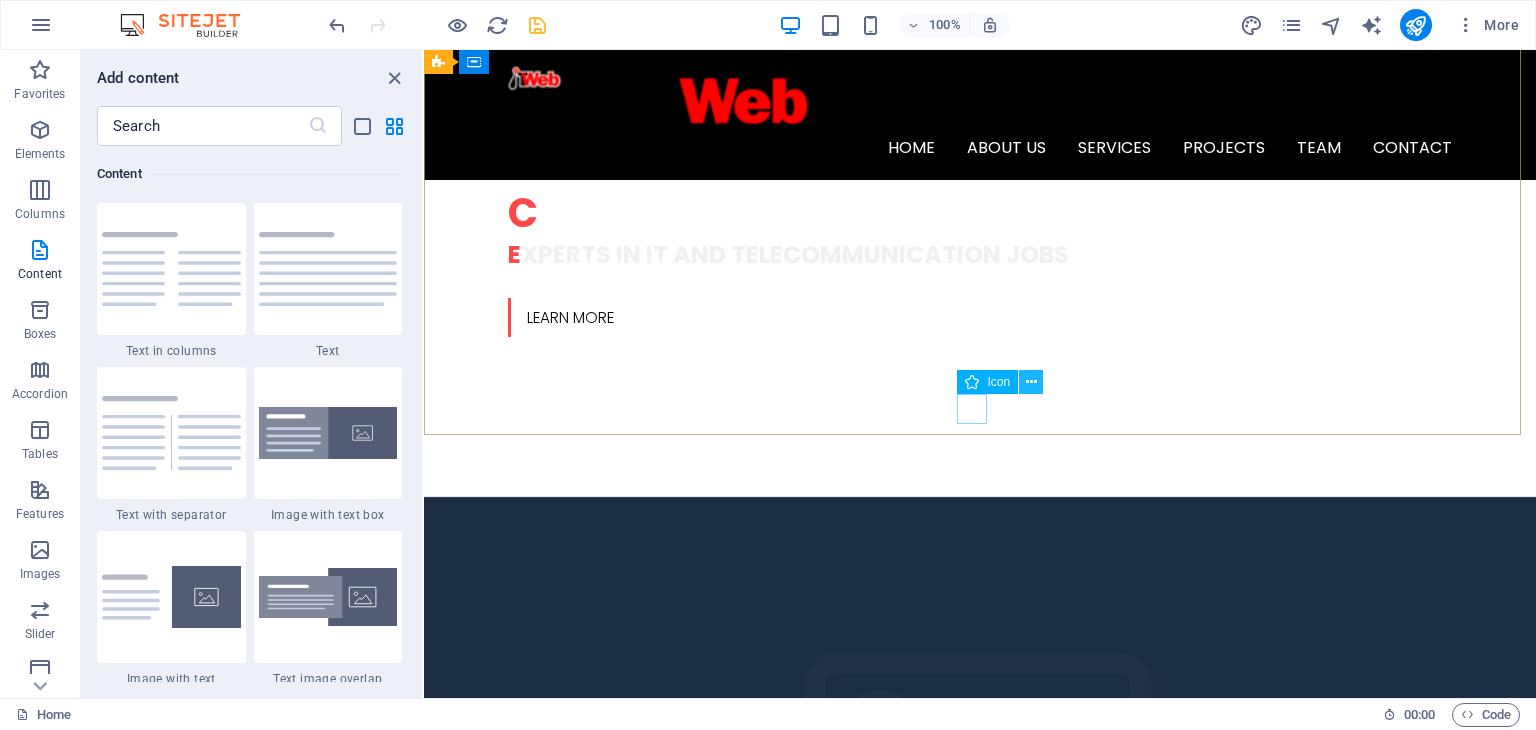 click at bounding box center (1031, 382) 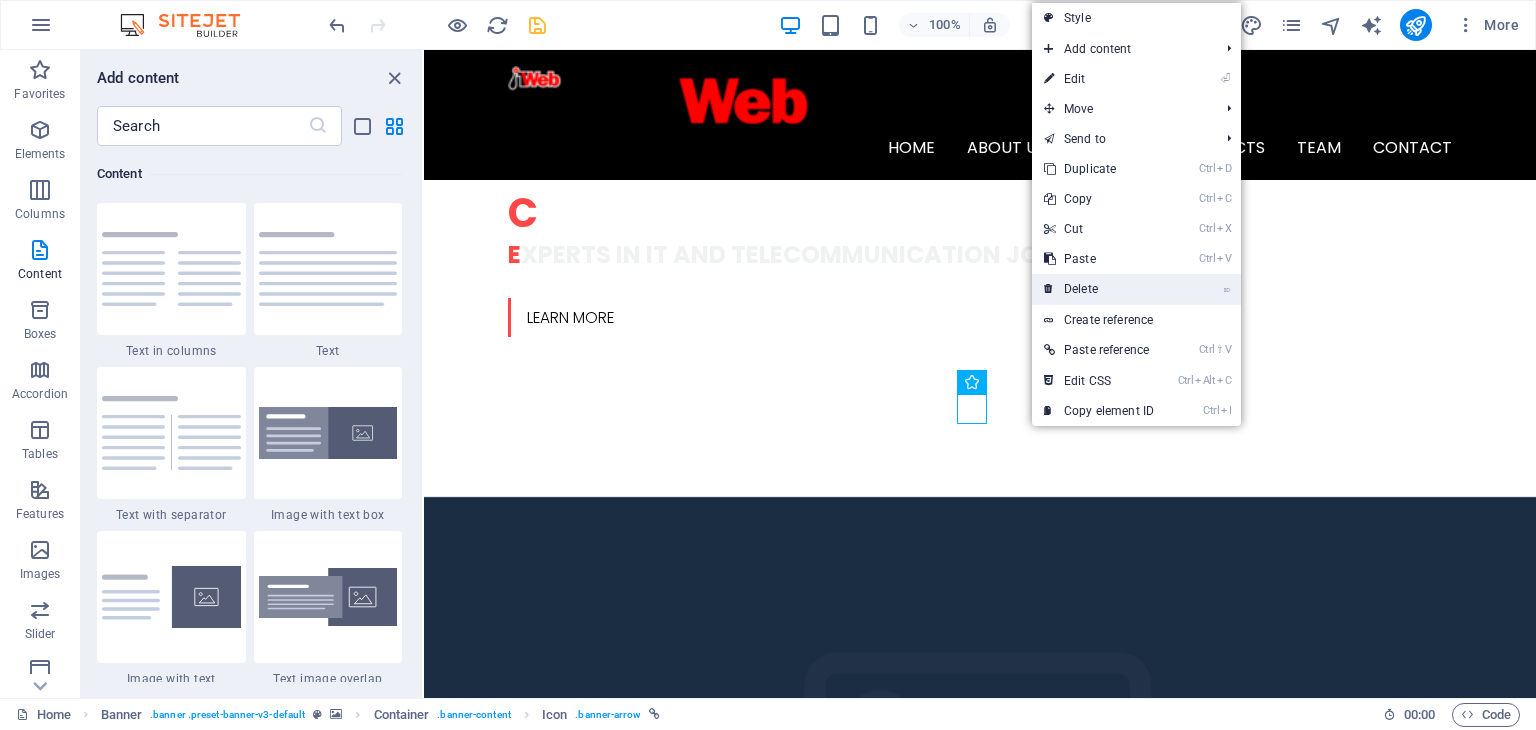 click on "⌦  Delete" at bounding box center [1099, 289] 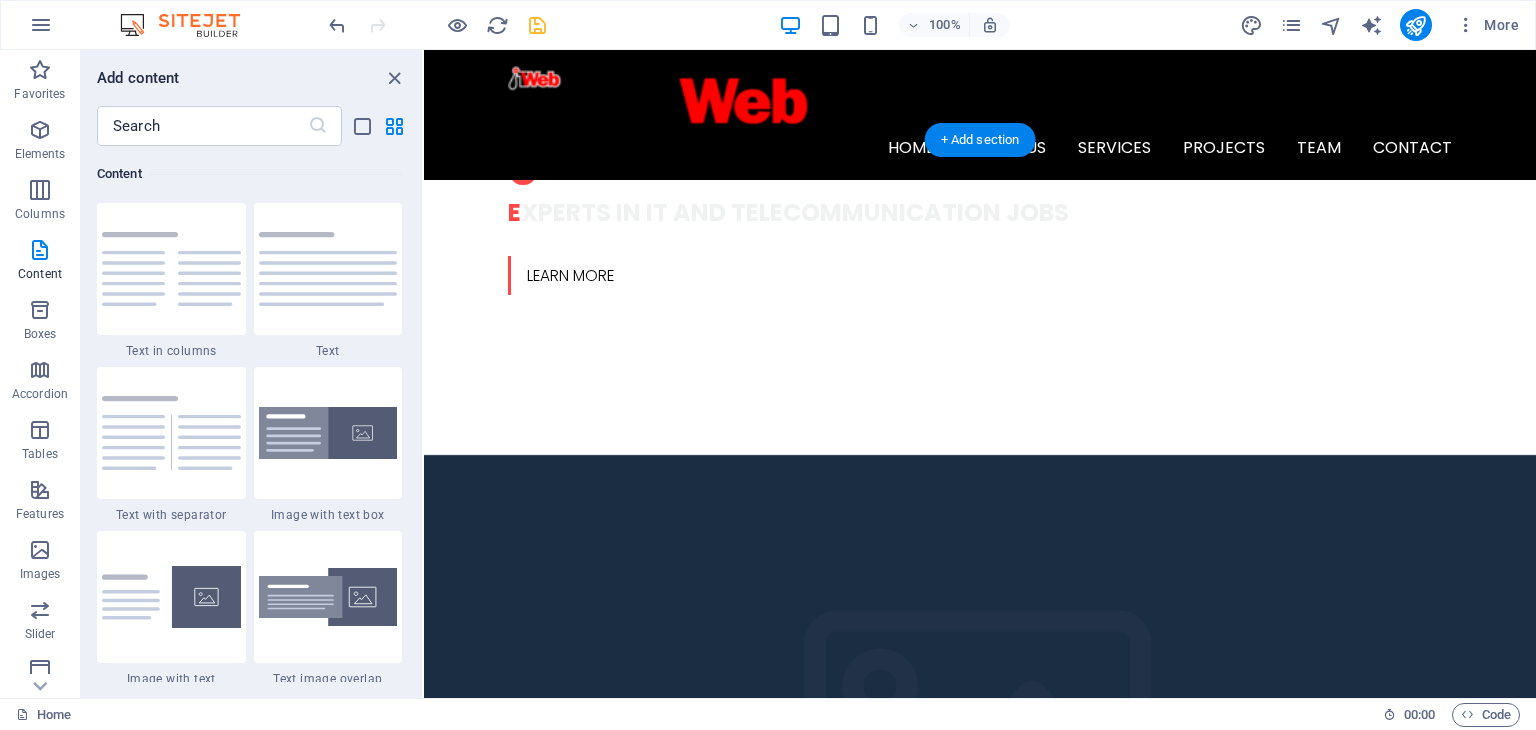 scroll, scrollTop: 900, scrollLeft: 0, axis: vertical 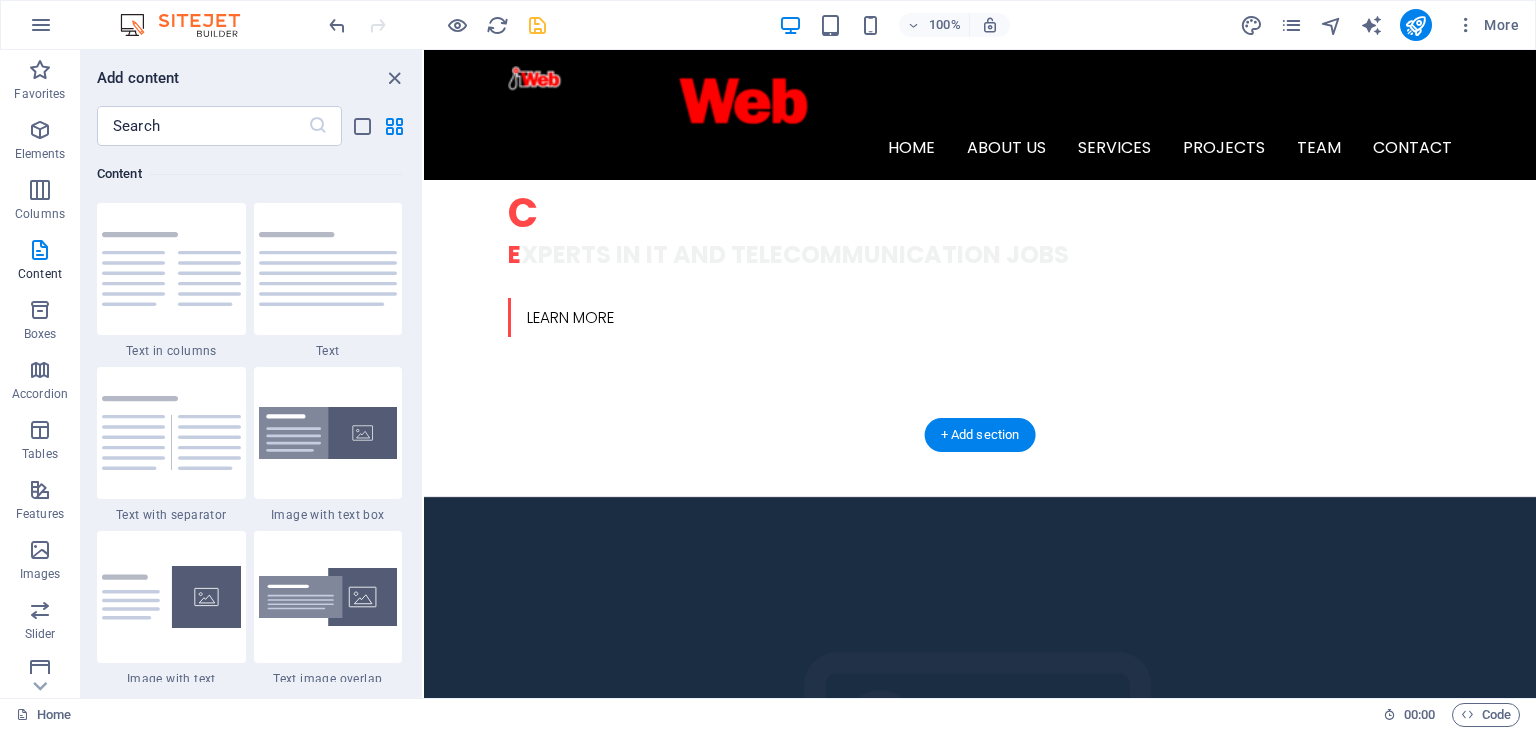 drag, startPoint x: 1398, startPoint y: 484, endPoint x: 973, endPoint y: 542, distance: 428.9394 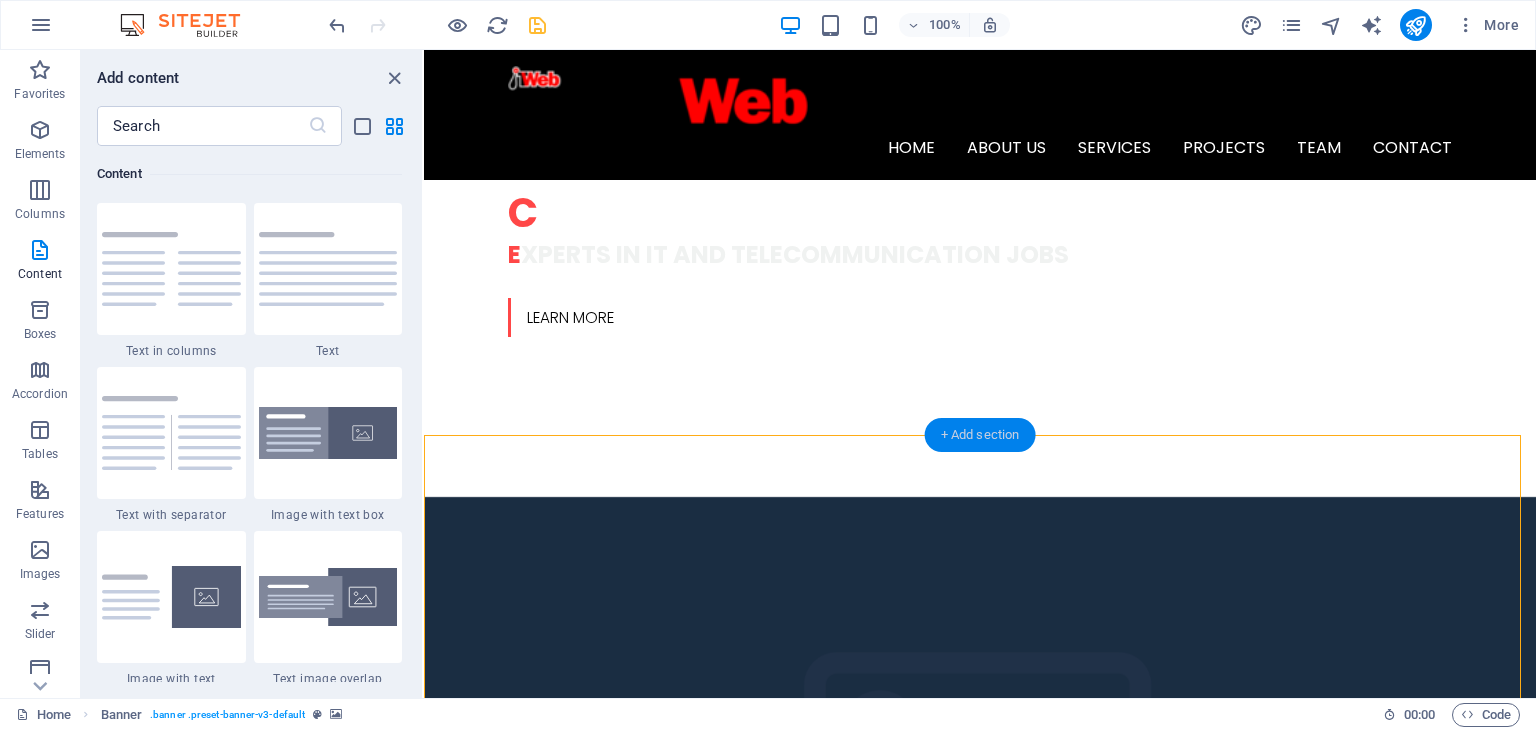 click on "+ Add section" at bounding box center (980, 435) 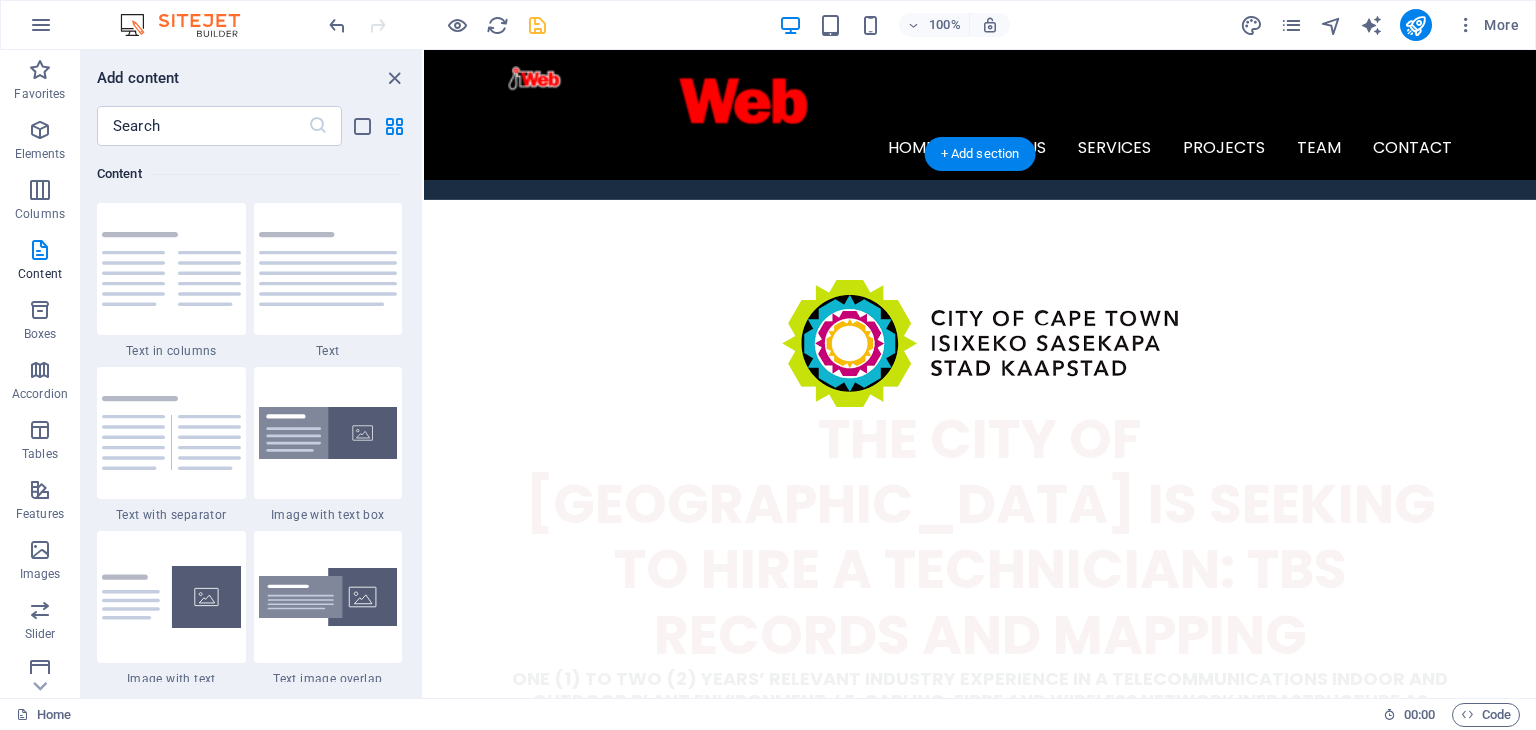 scroll, scrollTop: 1500, scrollLeft: 0, axis: vertical 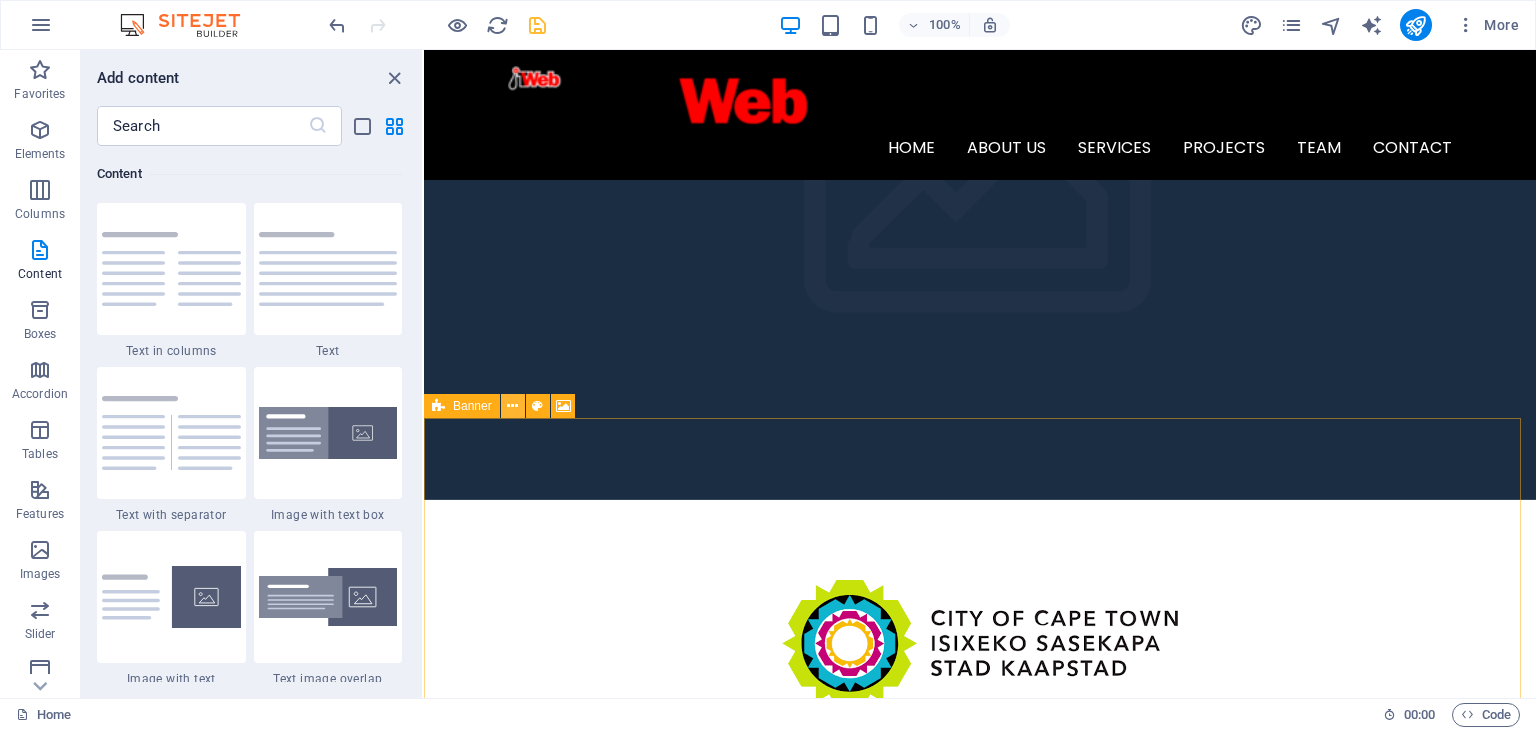 click at bounding box center (512, 406) 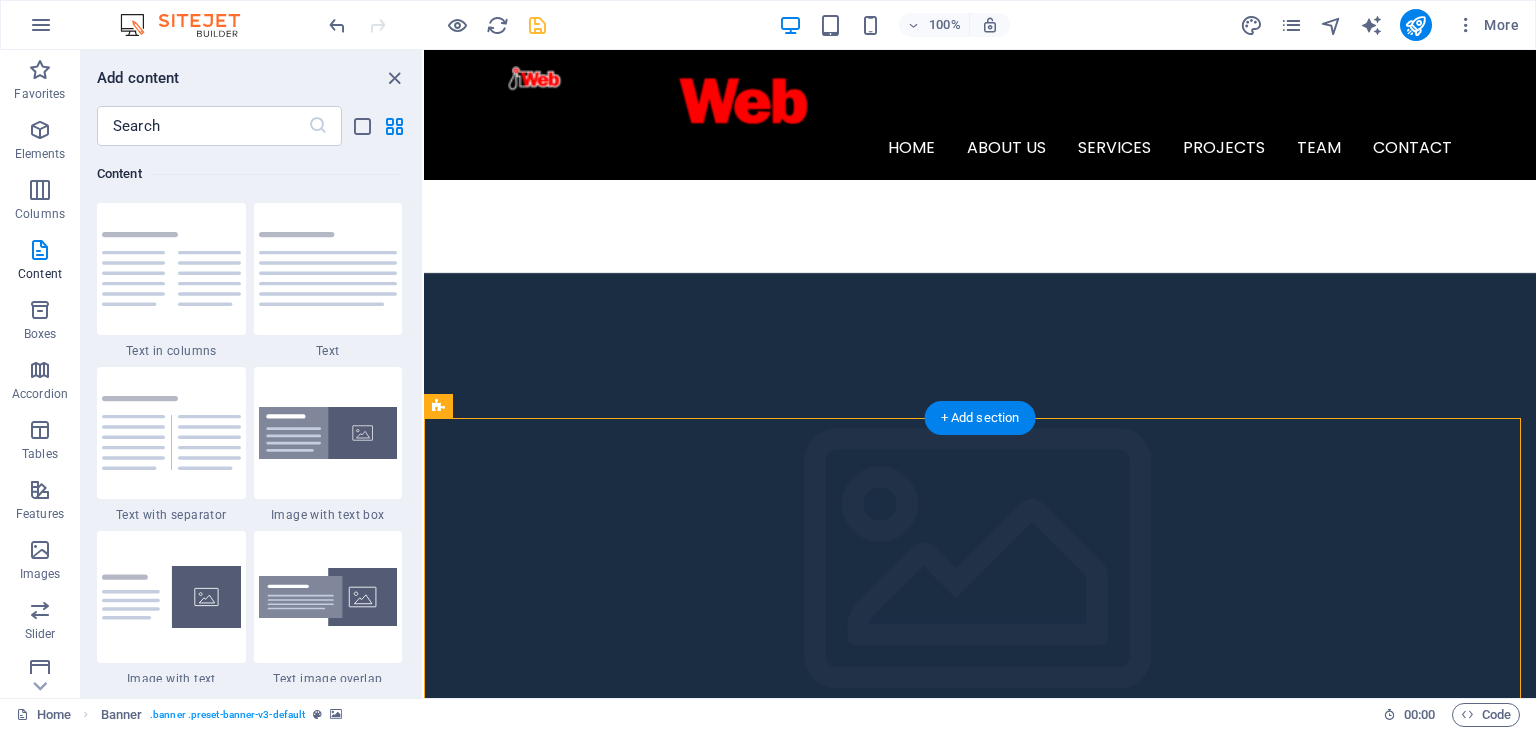 scroll, scrollTop: 1000, scrollLeft: 0, axis: vertical 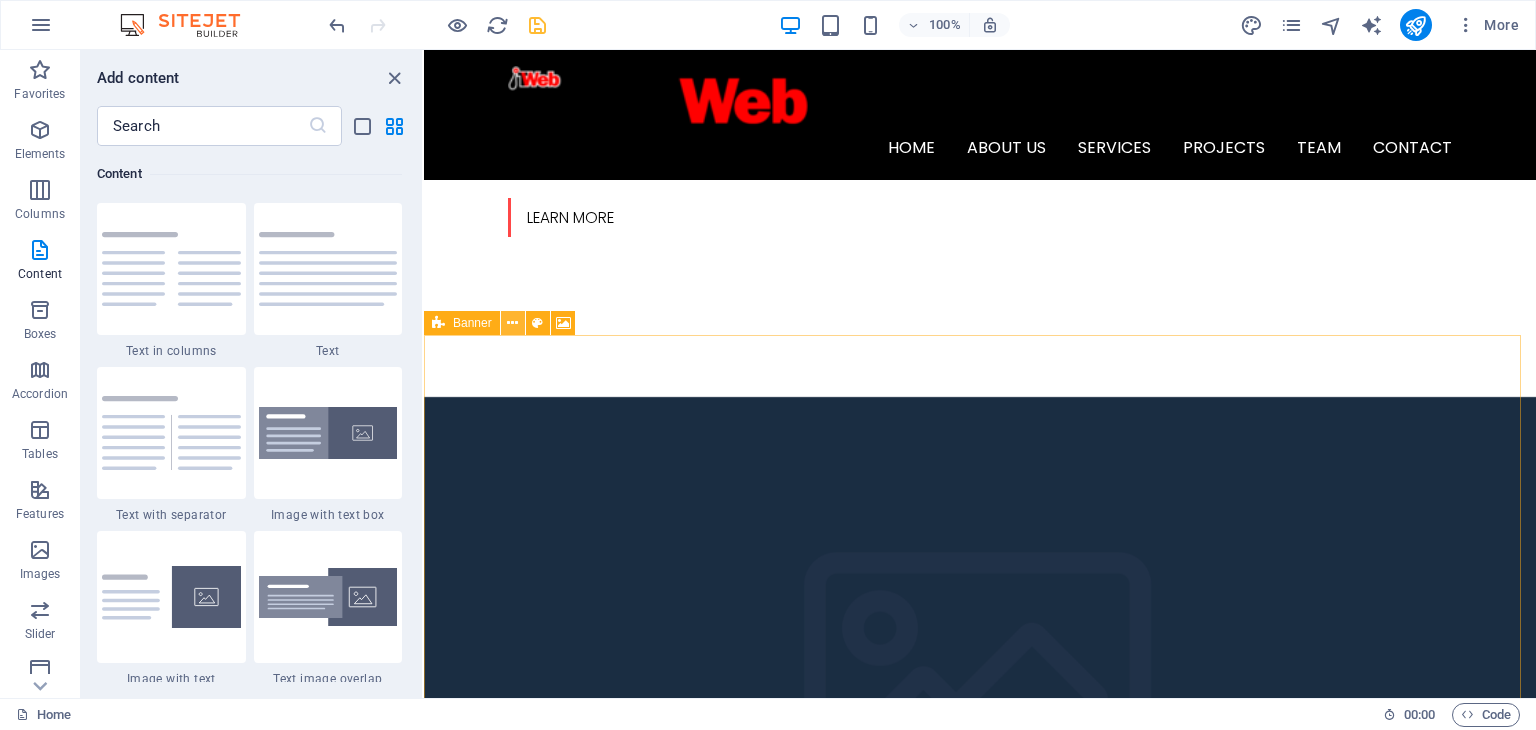 click at bounding box center [512, 323] 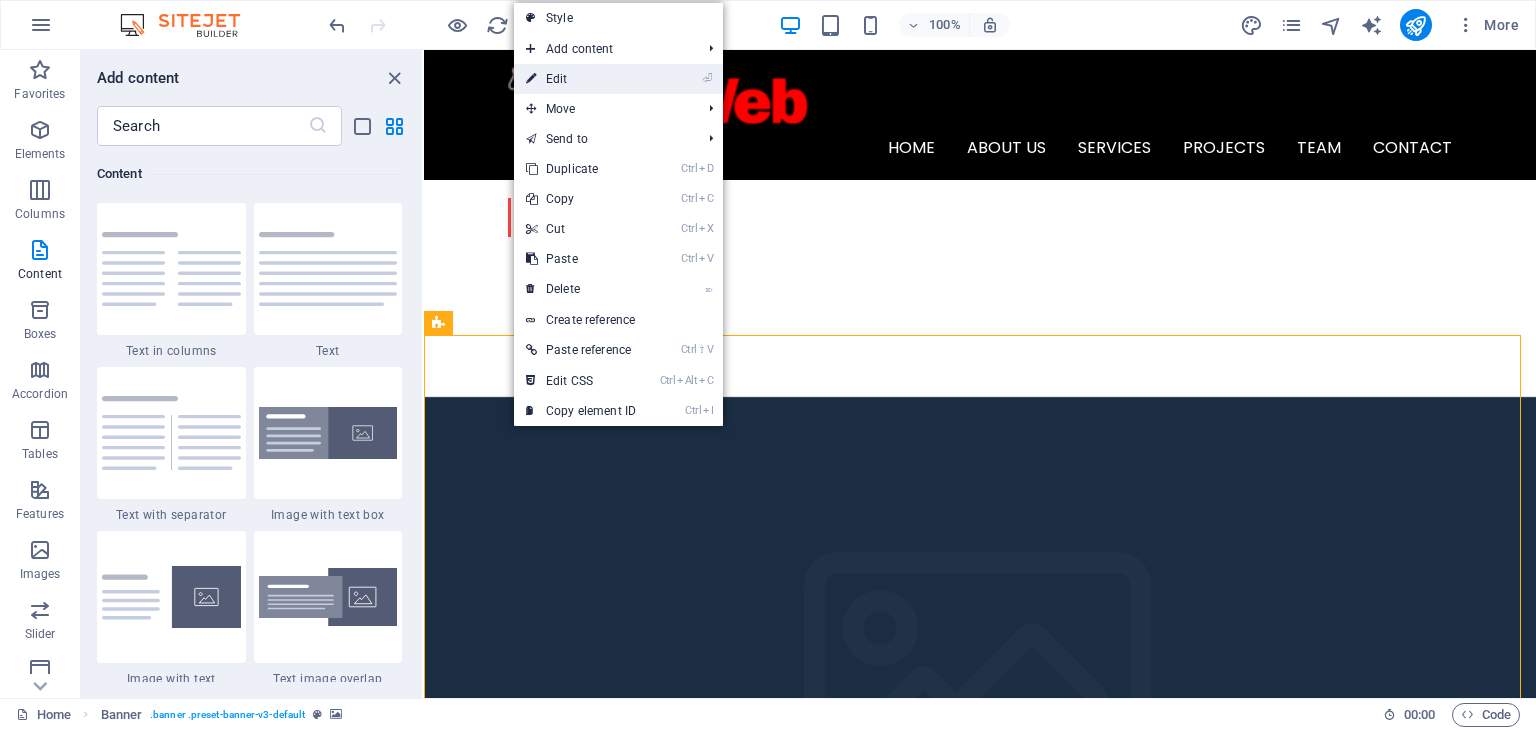 drag, startPoint x: 575, startPoint y: 81, endPoint x: 134, endPoint y: 45, distance: 442.46695 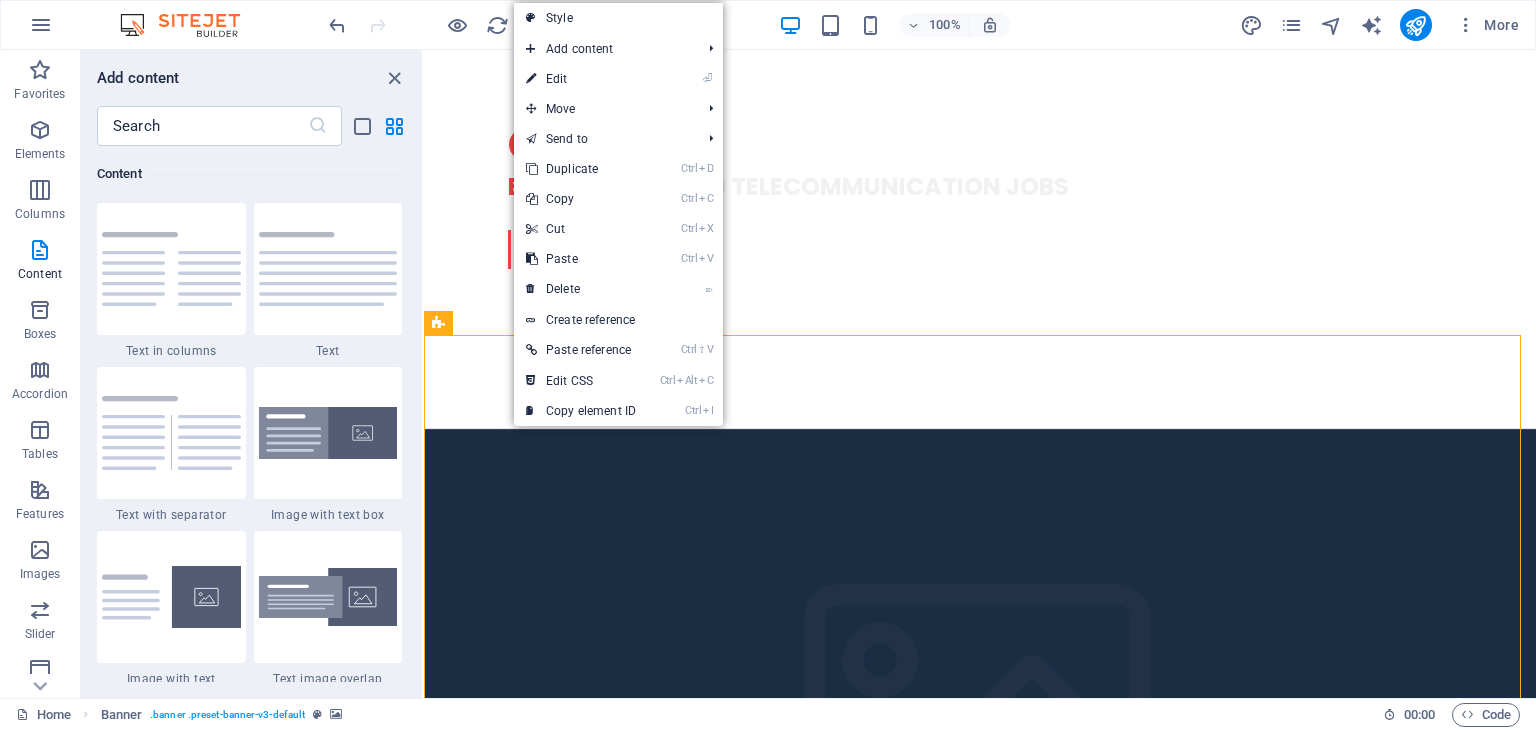 select on "vh" 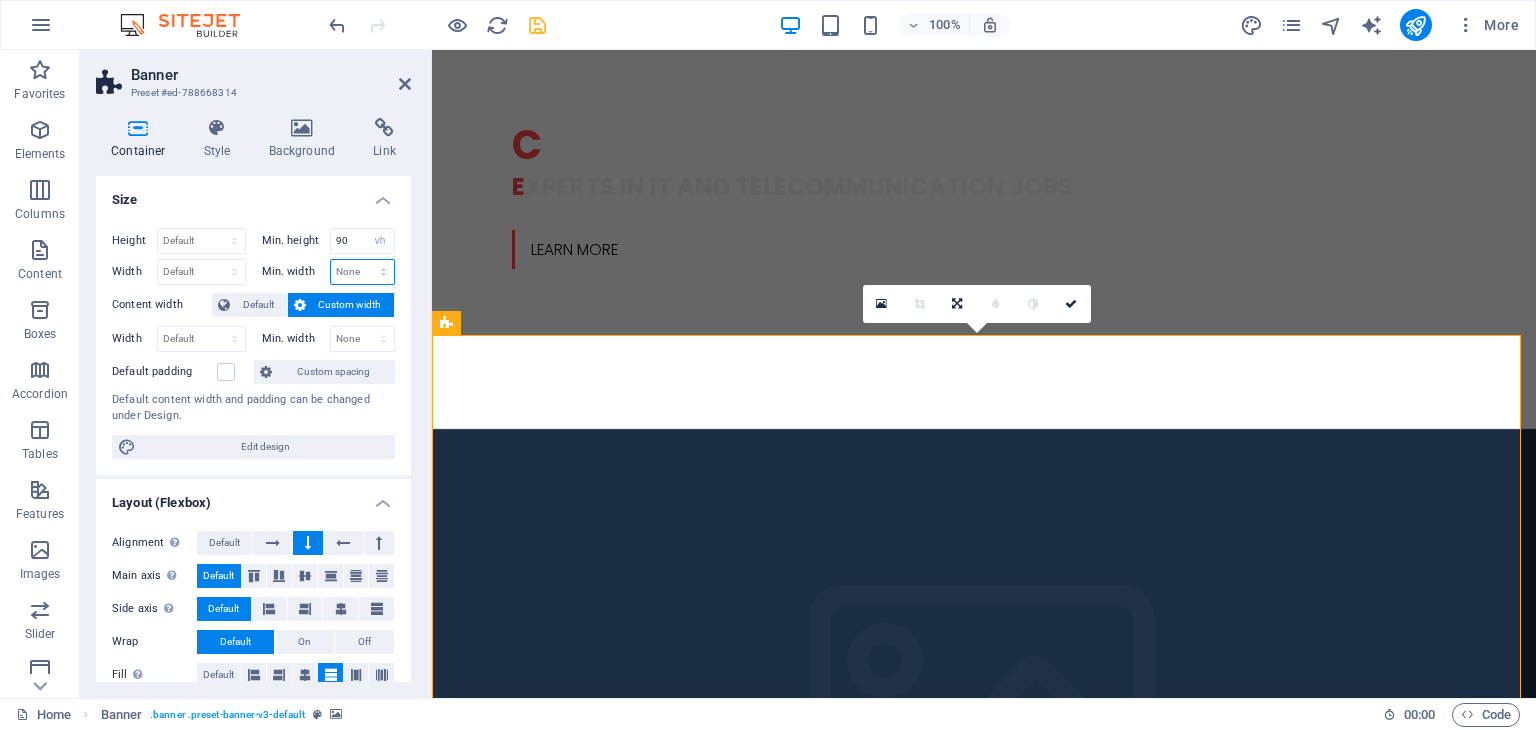 click on "None px rem % vh vw" at bounding box center [363, 272] 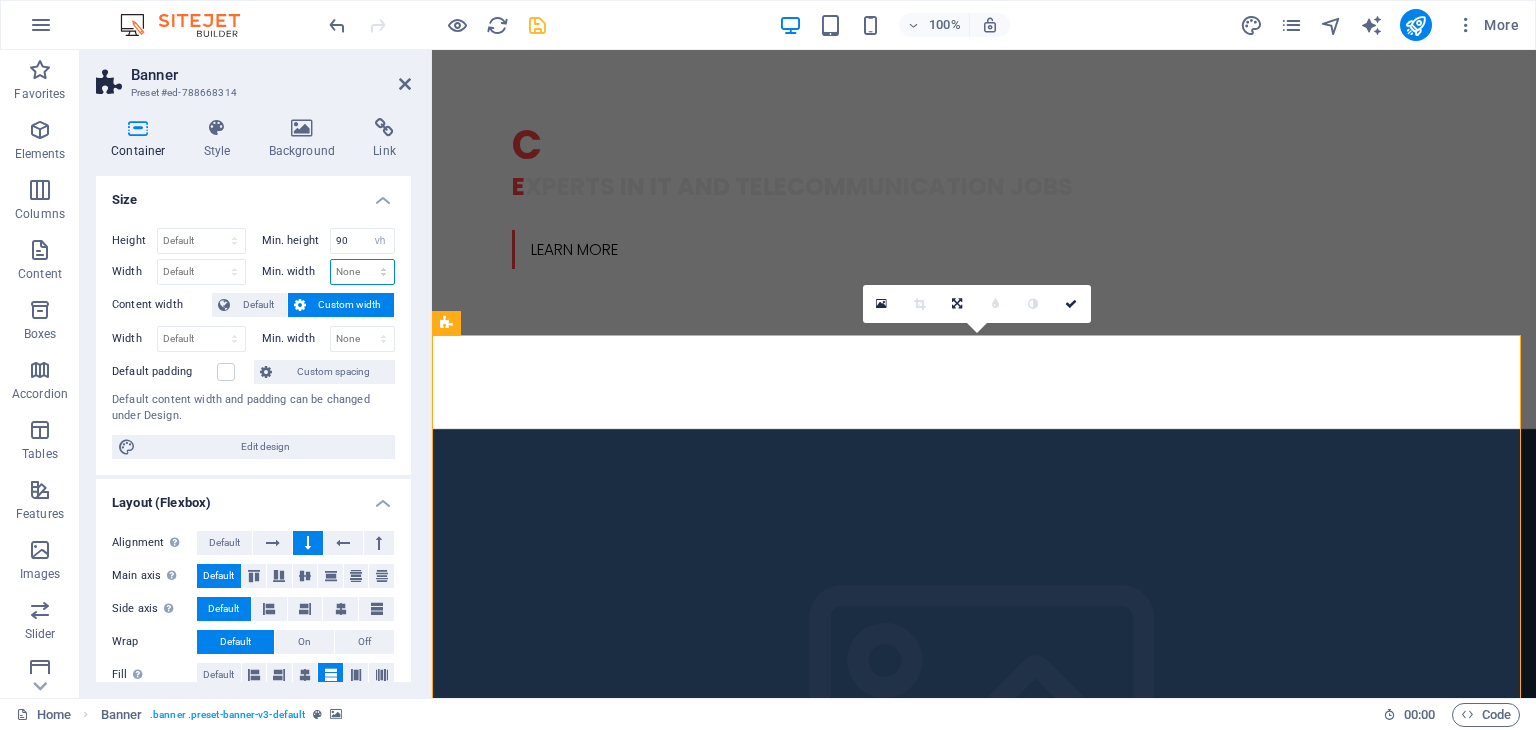 select on "px" 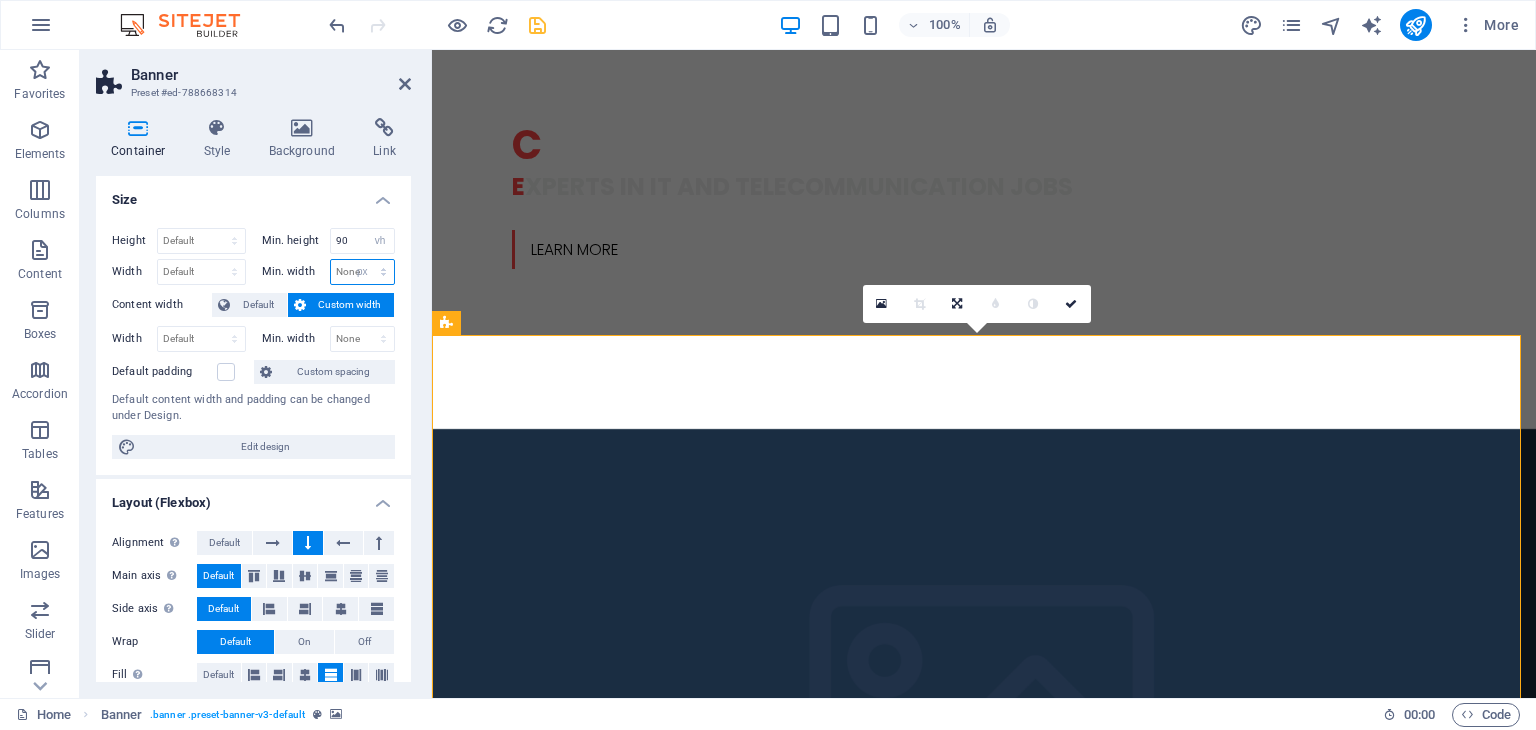 click on "None px rem % vh vw" at bounding box center [363, 272] 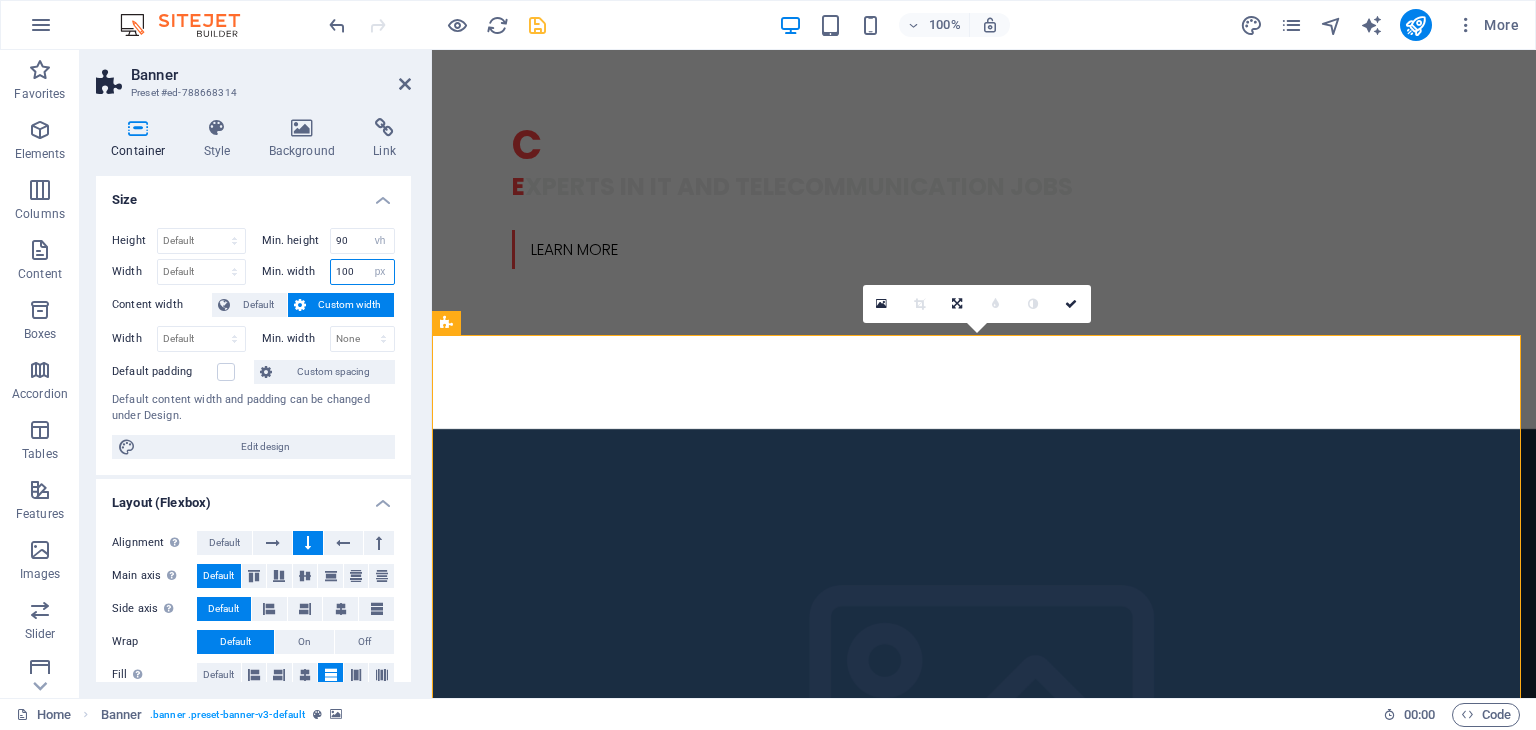 type on "100" 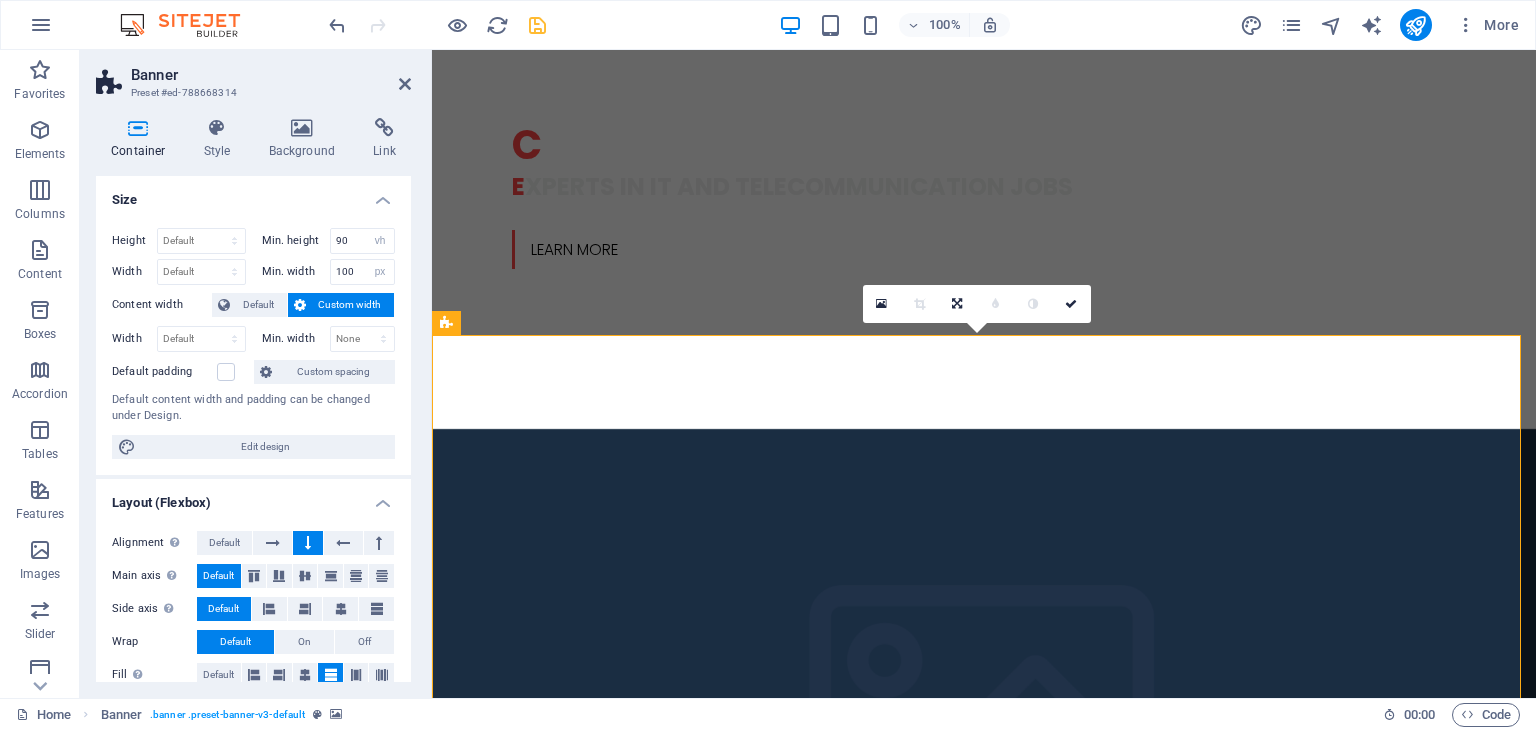 click on "Size" at bounding box center (253, 194) 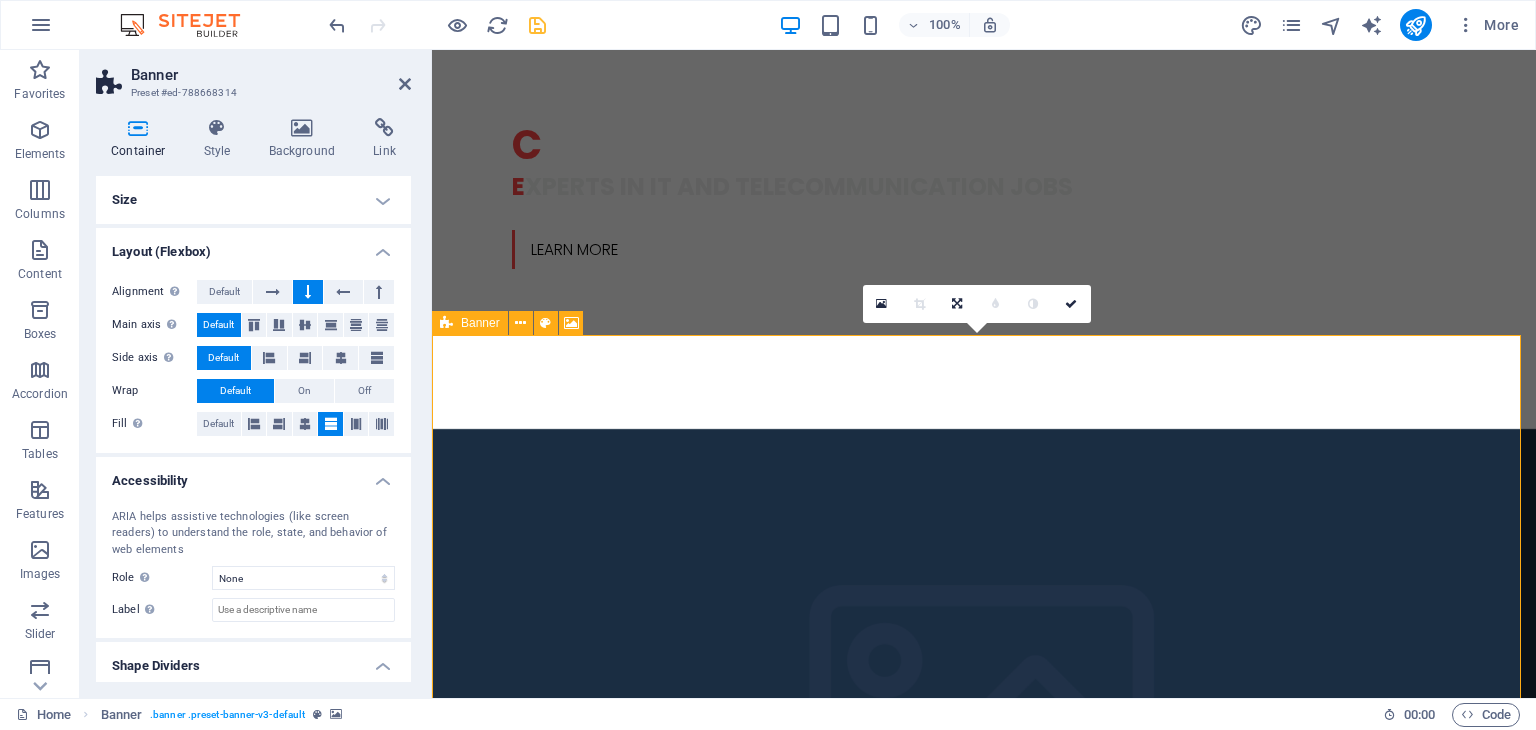 click on "Add elements" at bounding box center [925, 2385] 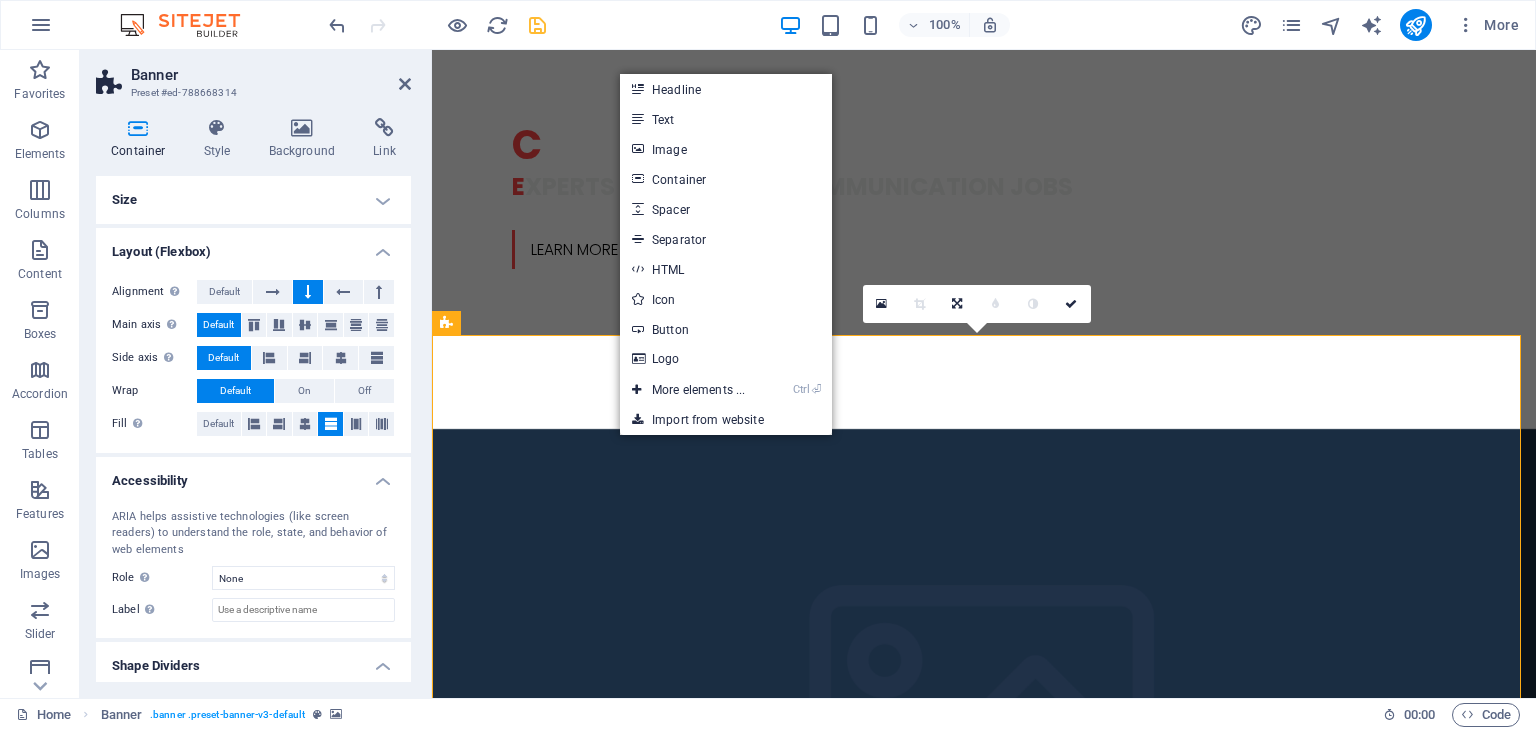 click at bounding box center [984, 1992] 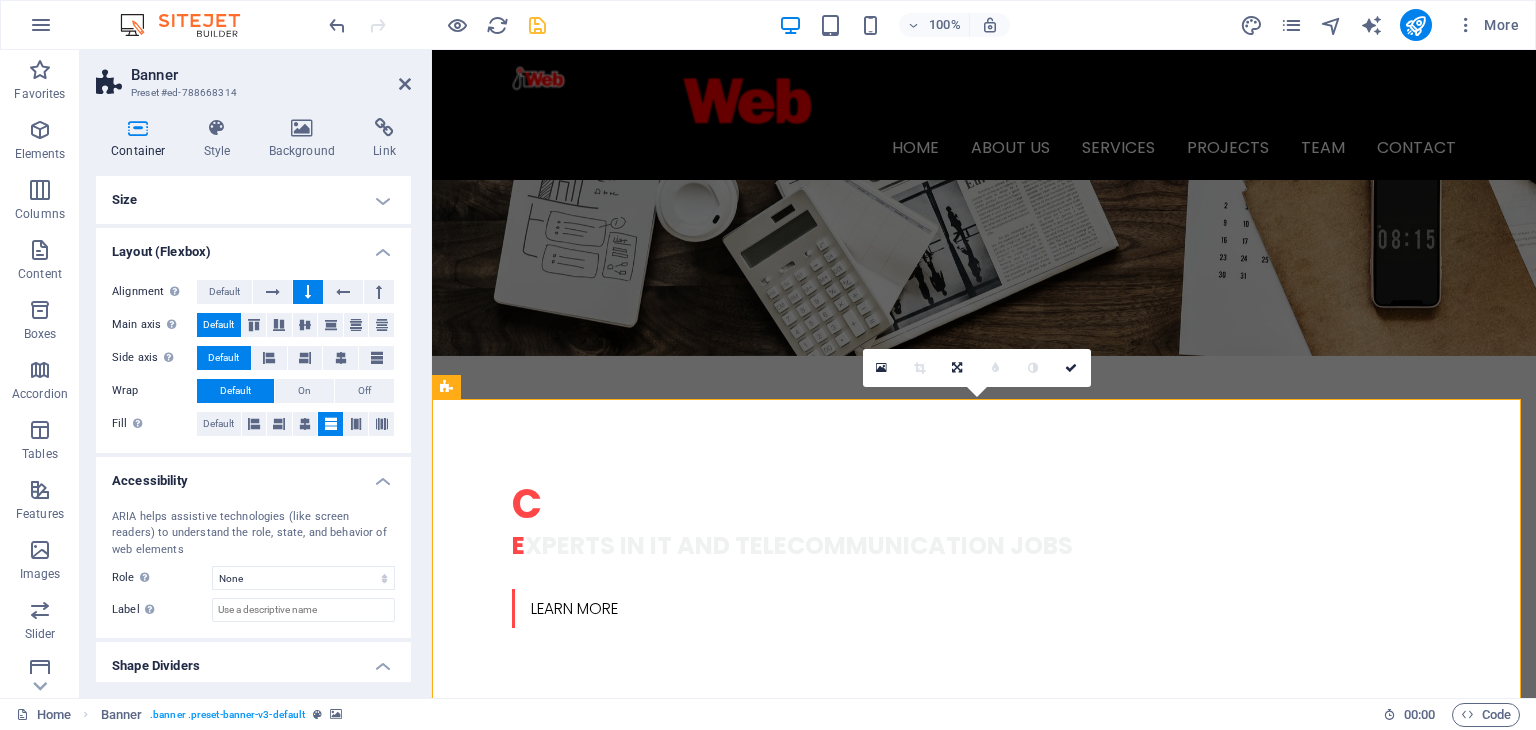 scroll, scrollTop: 500, scrollLeft: 0, axis: vertical 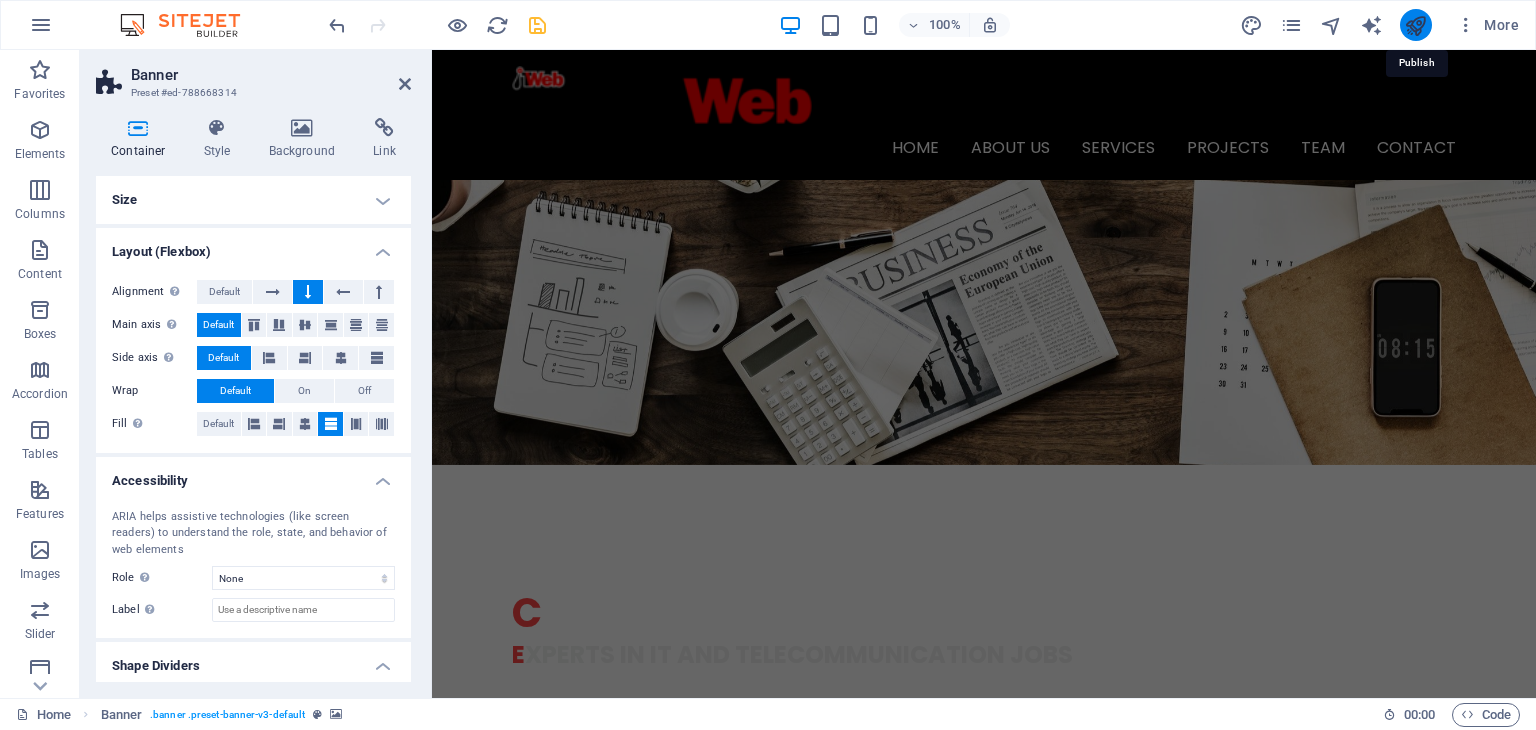 click at bounding box center [1415, 25] 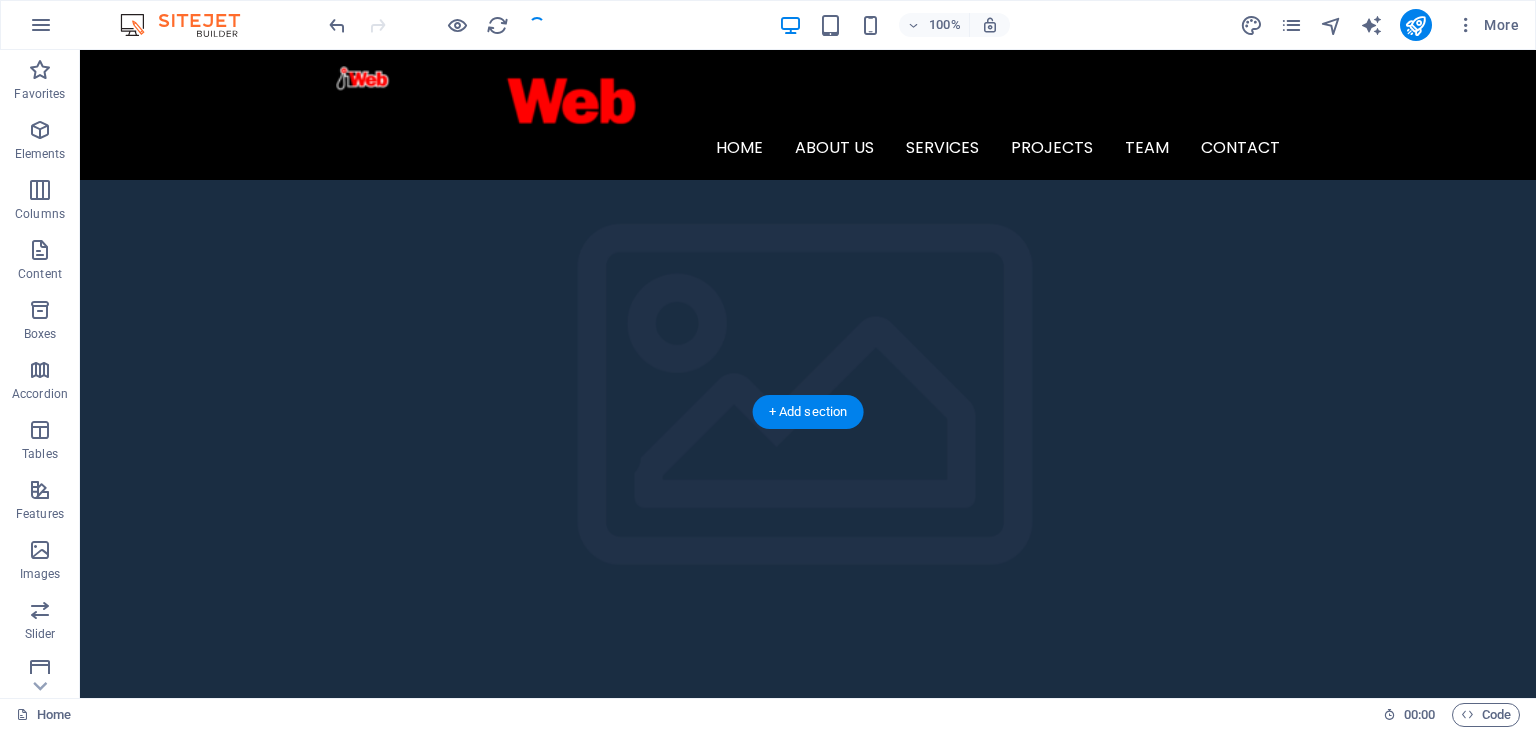 scroll, scrollTop: 1052, scrollLeft: 0, axis: vertical 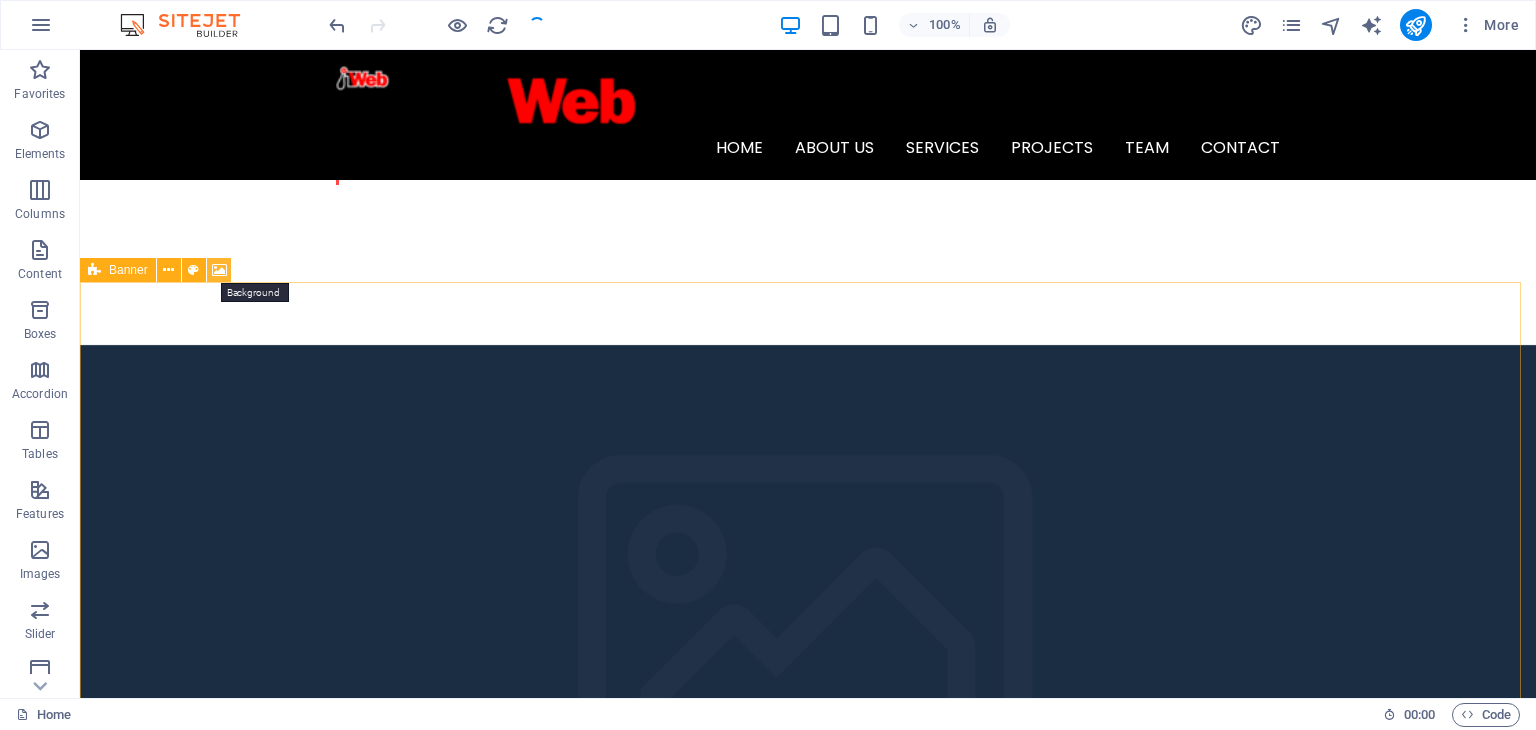 click at bounding box center [219, 270] 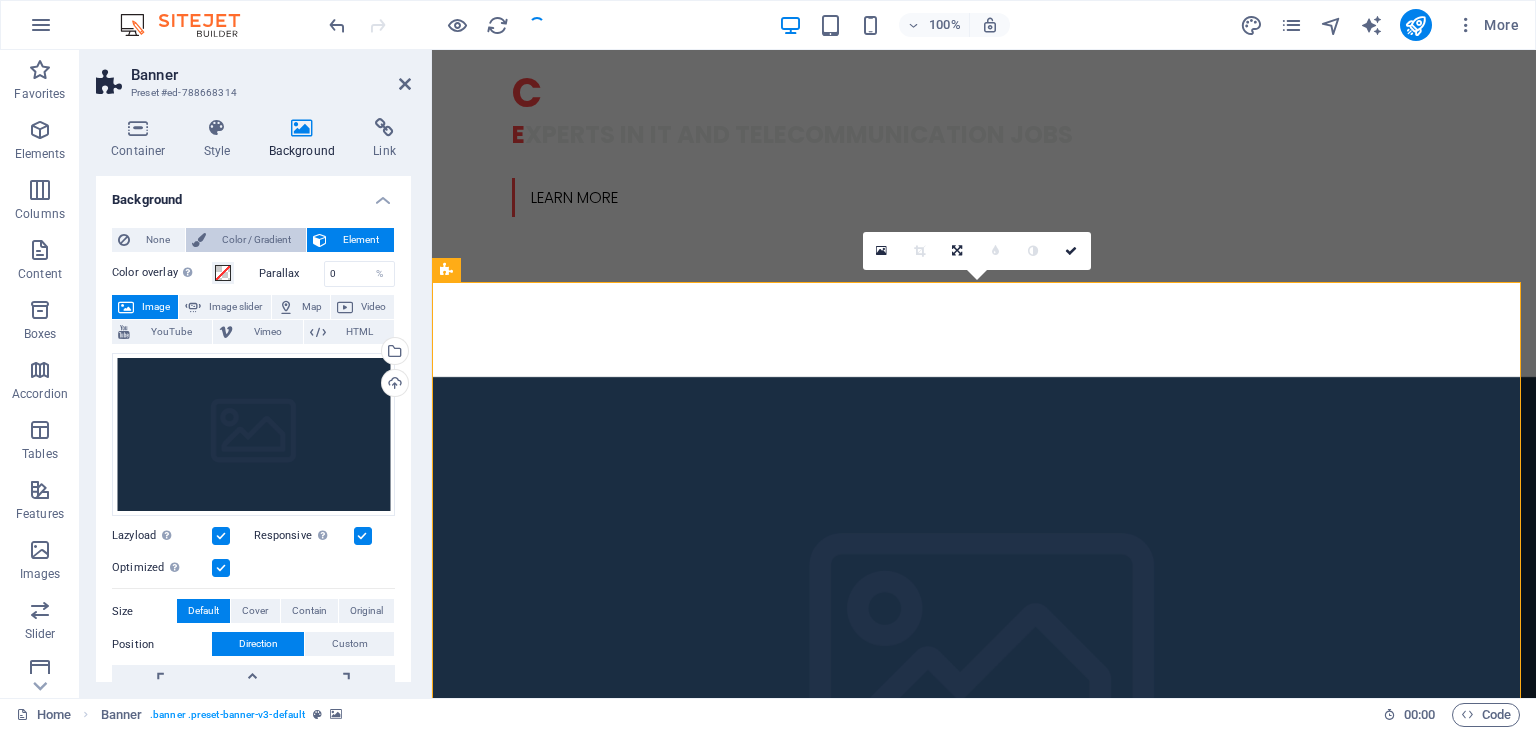 click on "Color / Gradient" at bounding box center (256, 240) 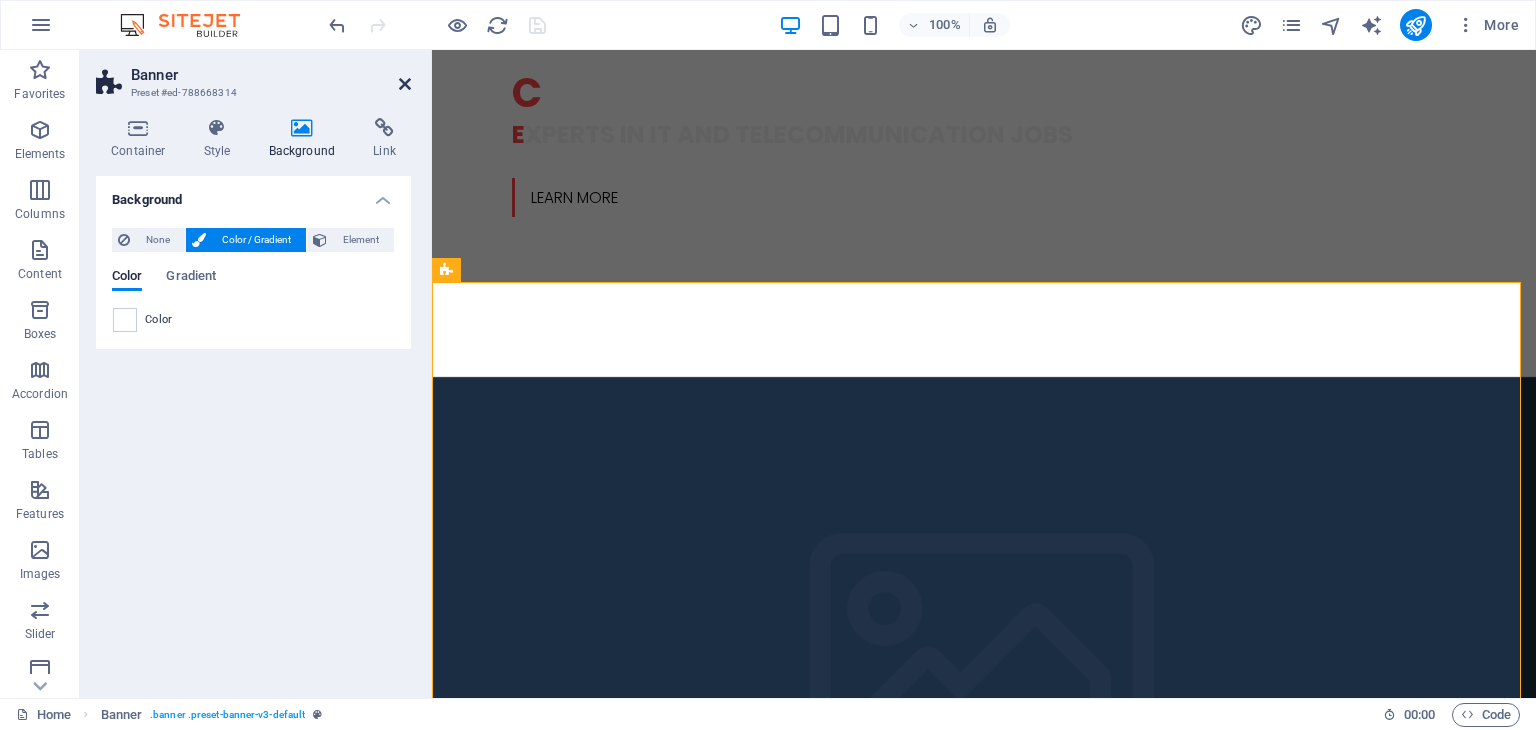 click at bounding box center [405, 84] 